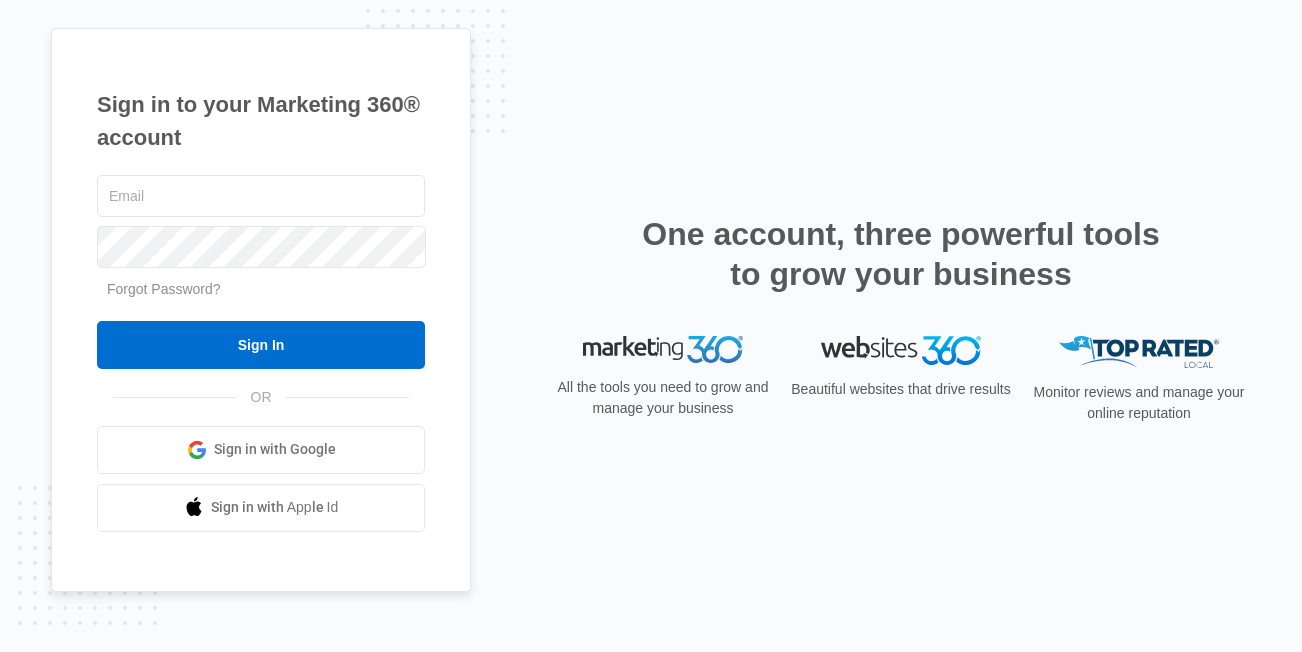 scroll, scrollTop: 0, scrollLeft: 0, axis: both 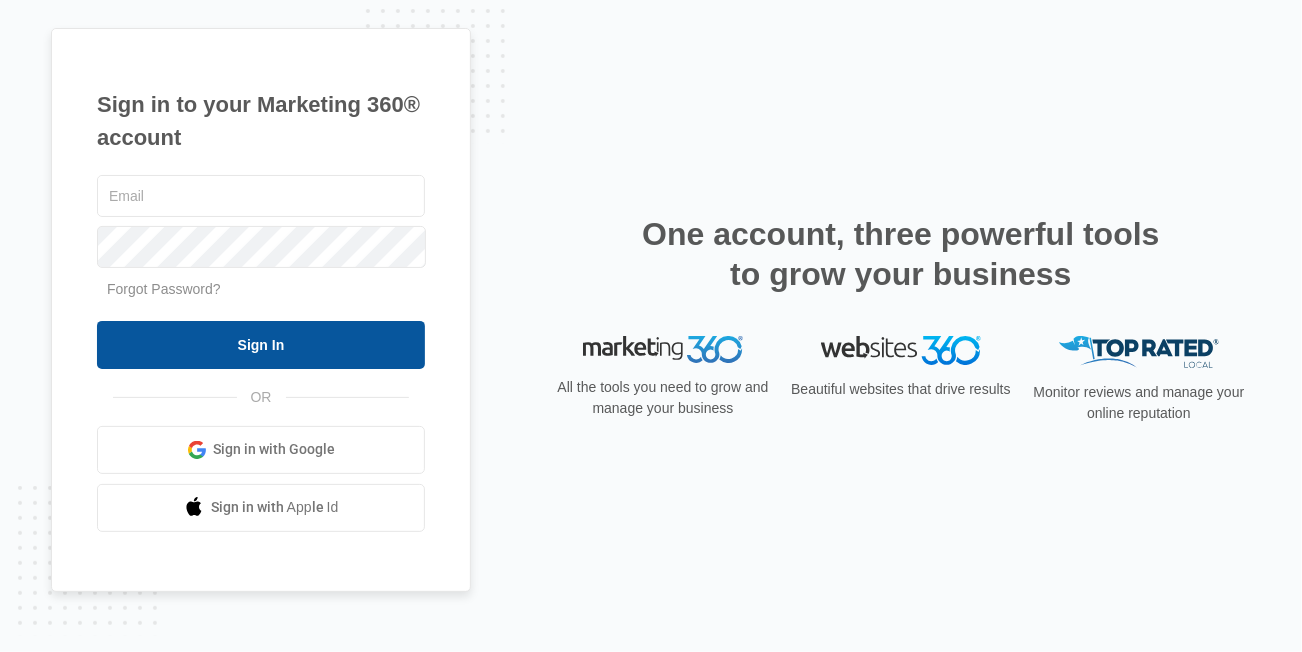 type on "[EMAIL]" 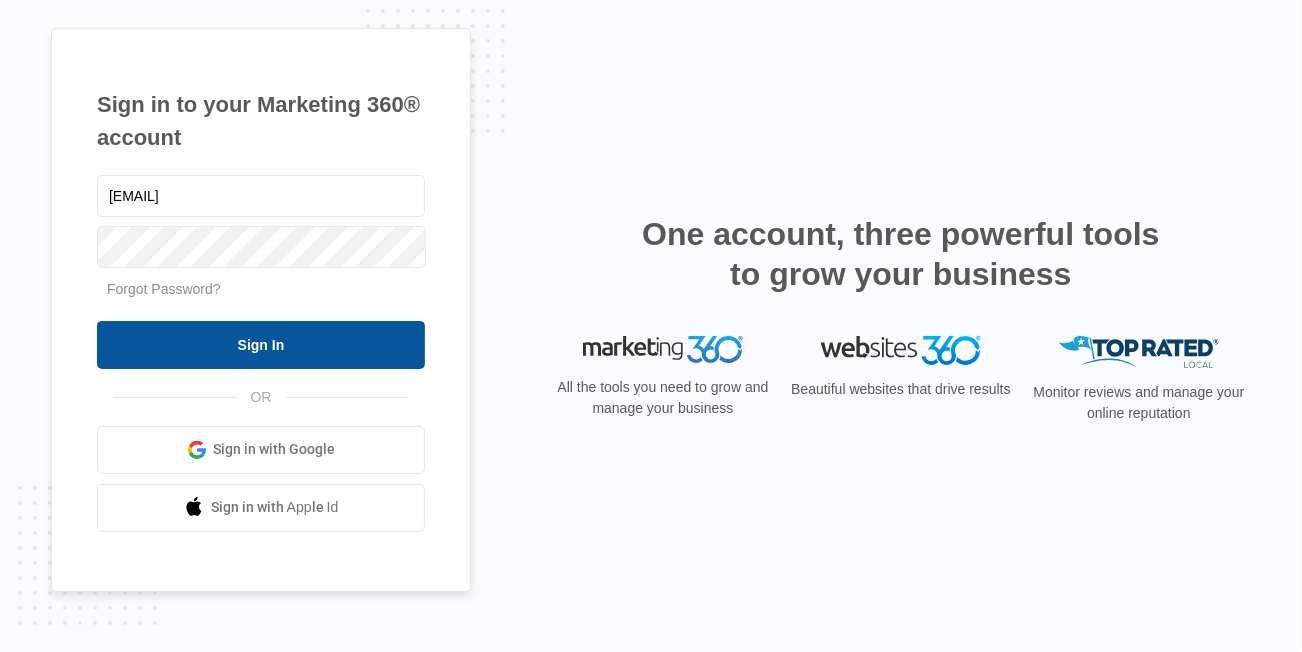 click on "Sign In" at bounding box center [261, 345] 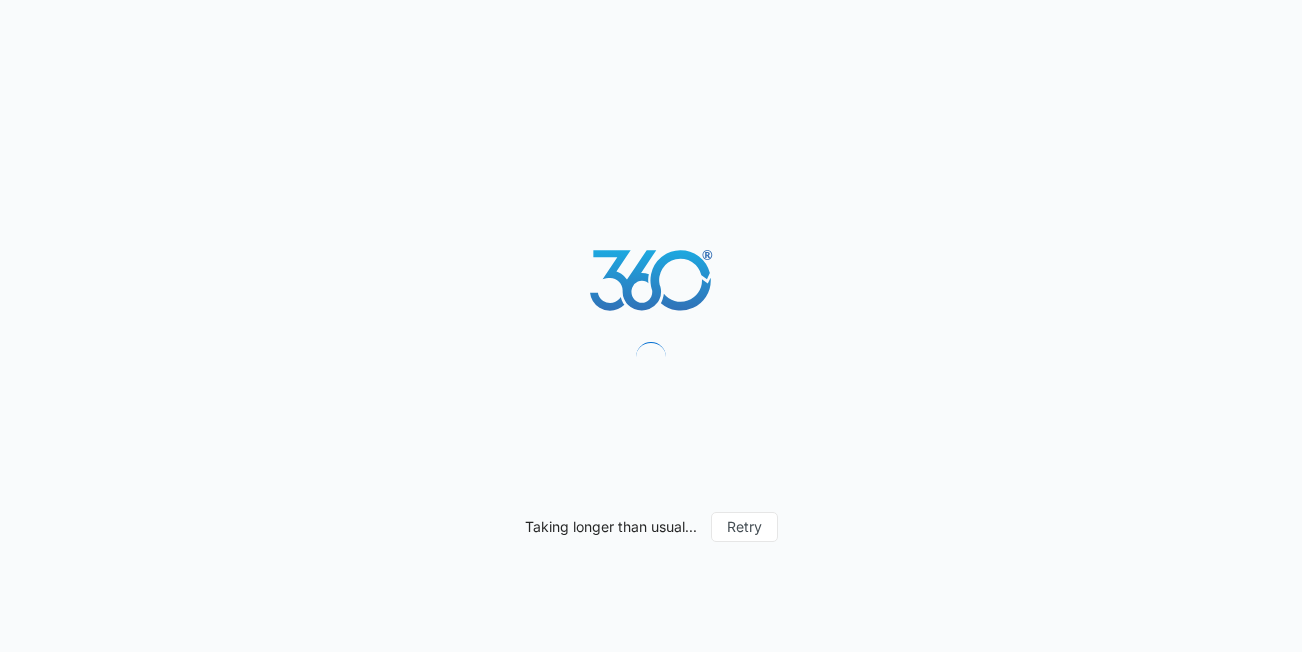 scroll, scrollTop: 0, scrollLeft: 0, axis: both 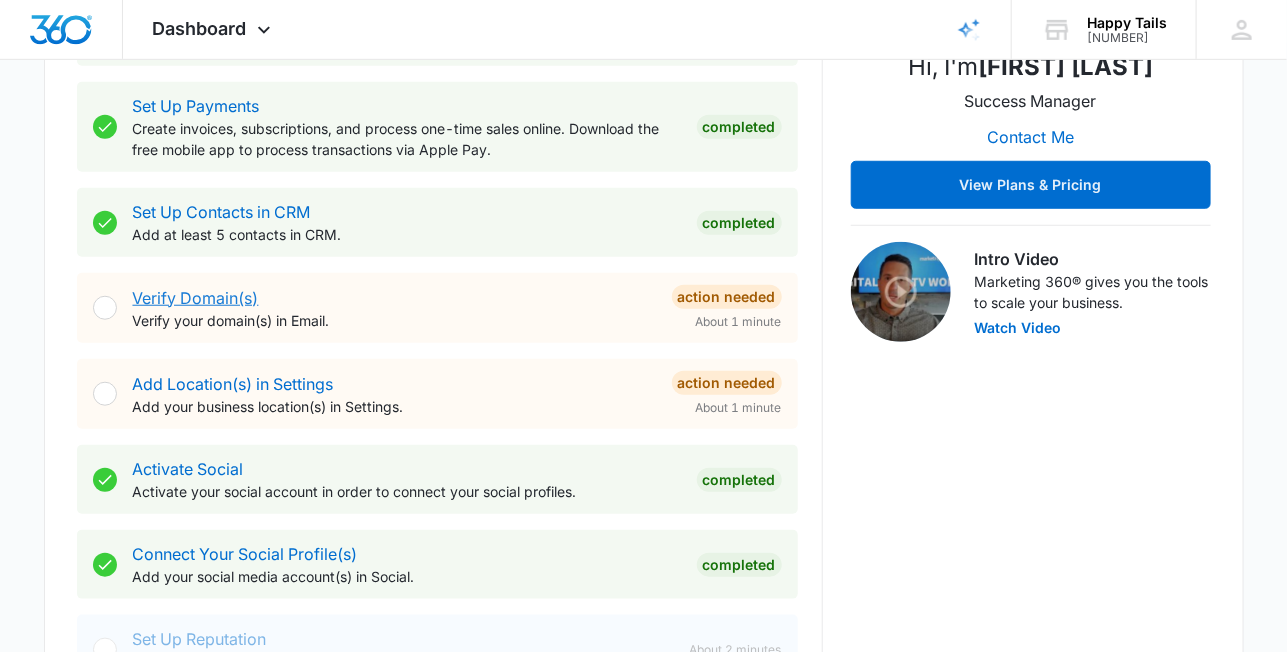 click on "Verify Domain(s)" at bounding box center [196, 298] 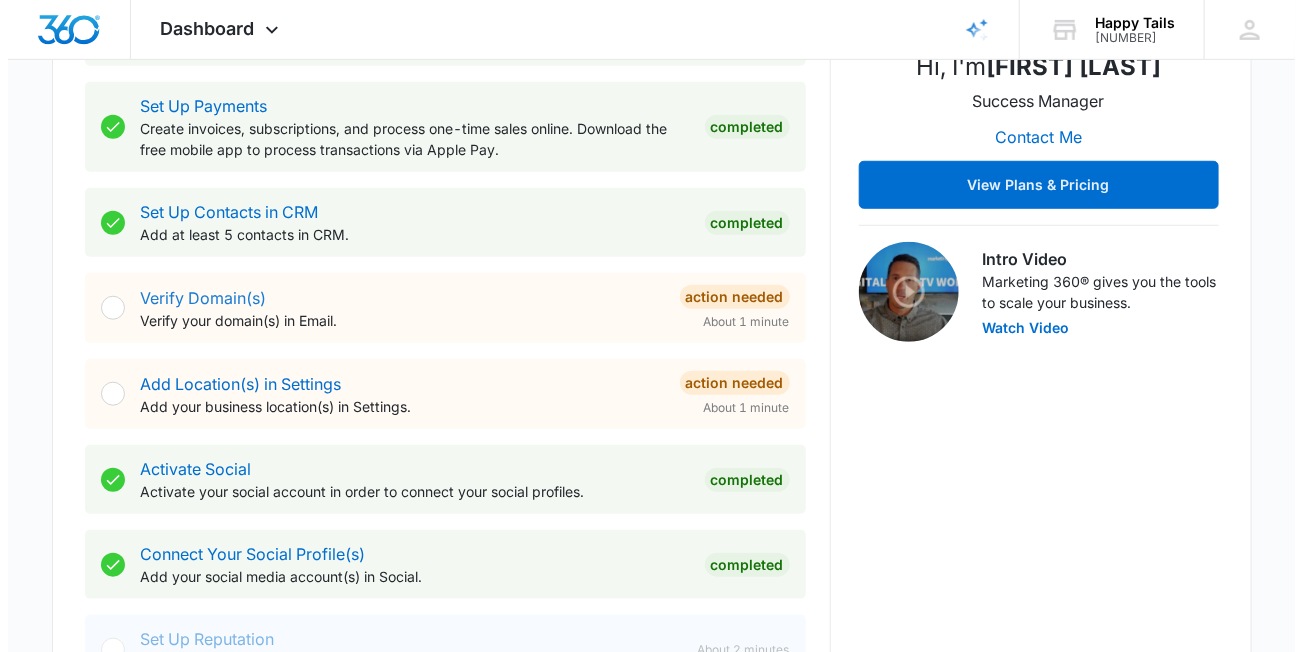 scroll, scrollTop: 0, scrollLeft: 0, axis: both 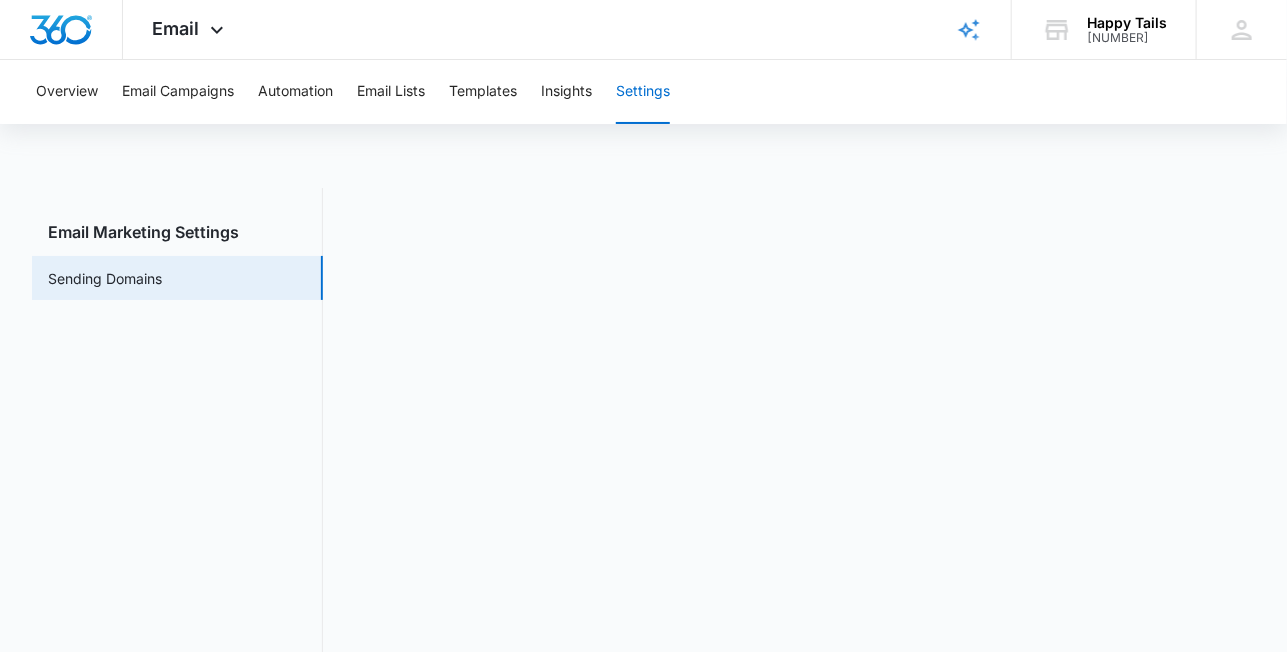 click on "Email Marketing Settings" at bounding box center (177, 232) 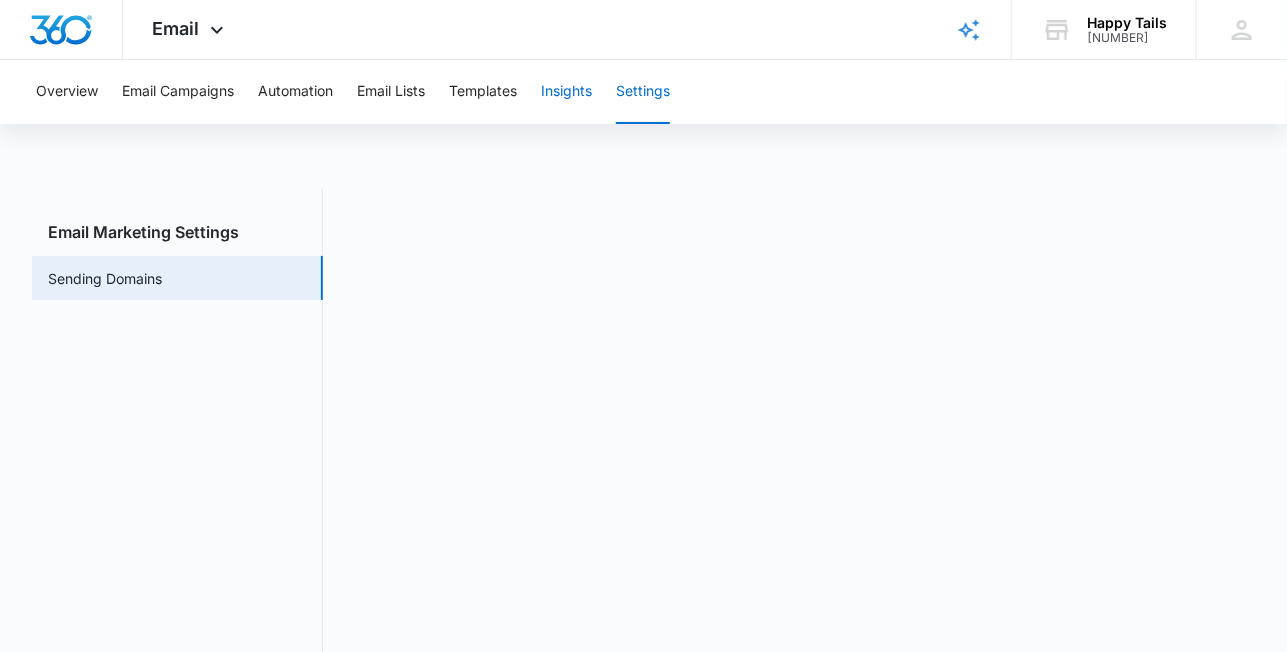 click on "Insights" at bounding box center (566, 92) 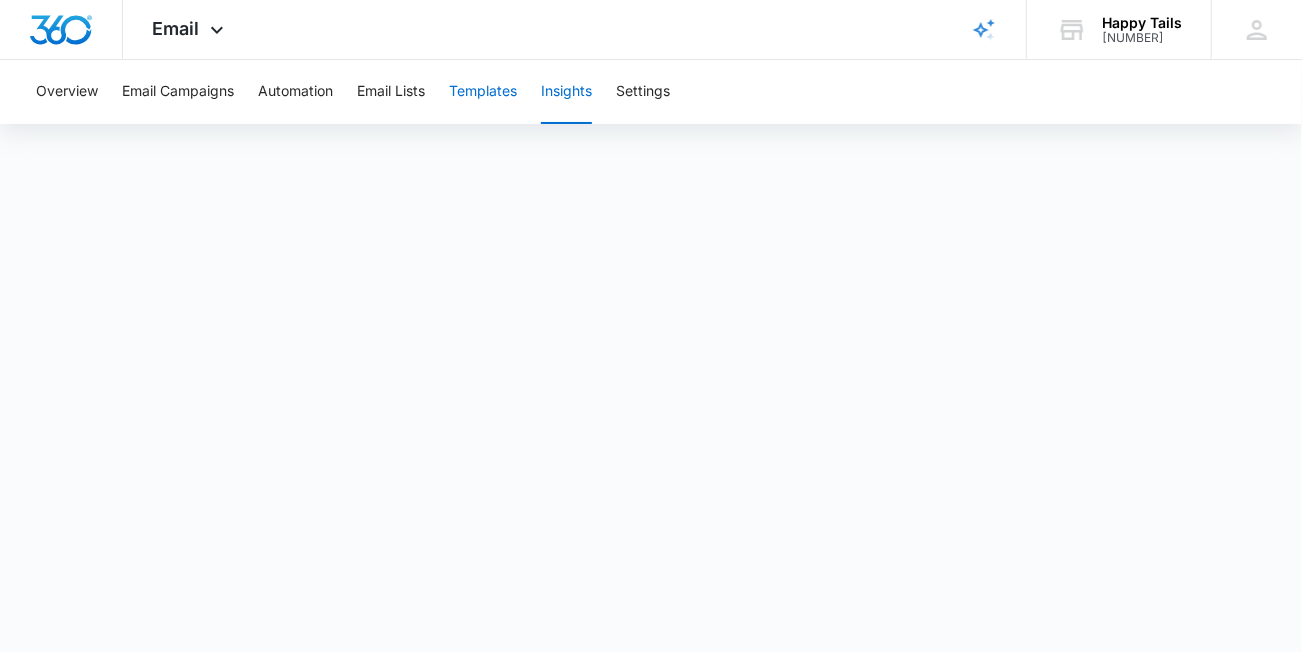 click on "Templates" at bounding box center [483, 92] 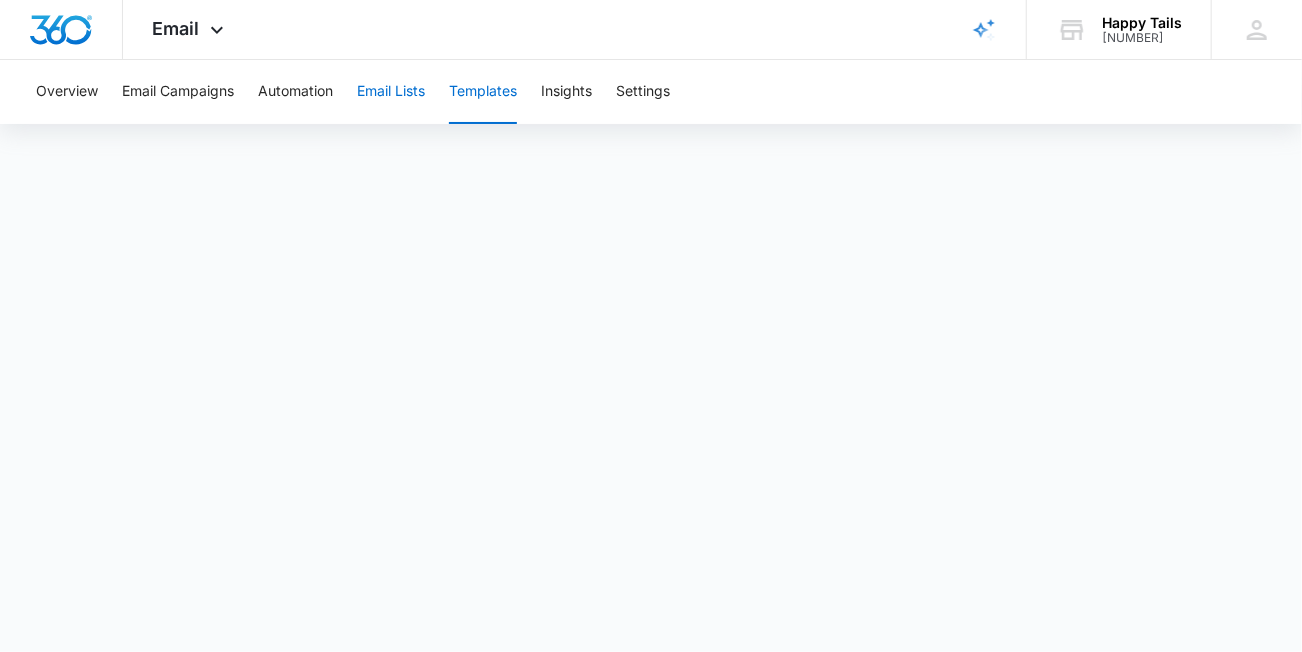 click on "Email Lists" at bounding box center [391, 92] 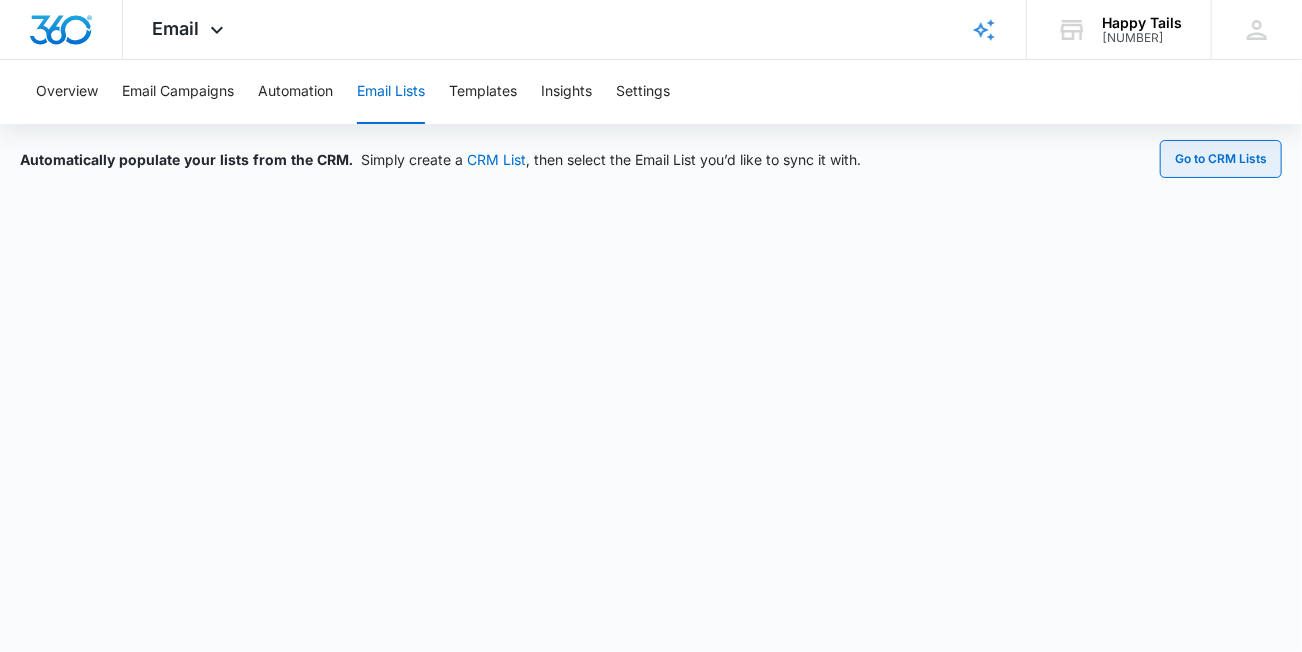 click on "Go to CRM Lists" at bounding box center [1221, 159] 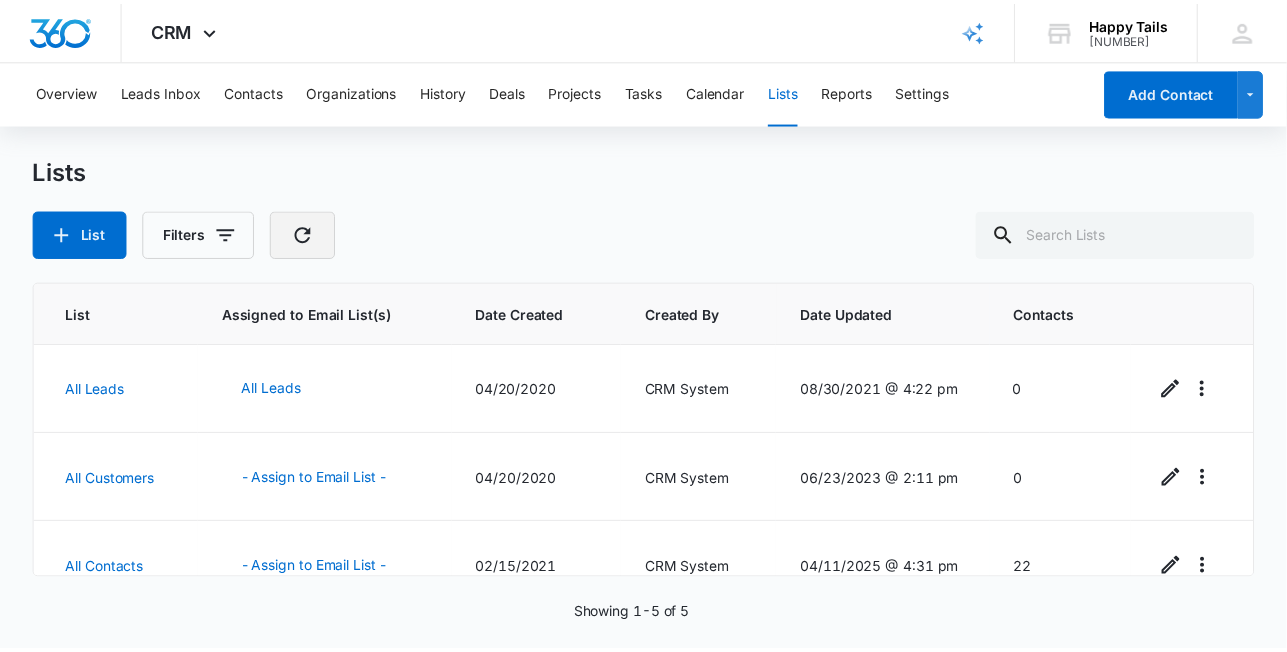 scroll, scrollTop: 0, scrollLeft: 0, axis: both 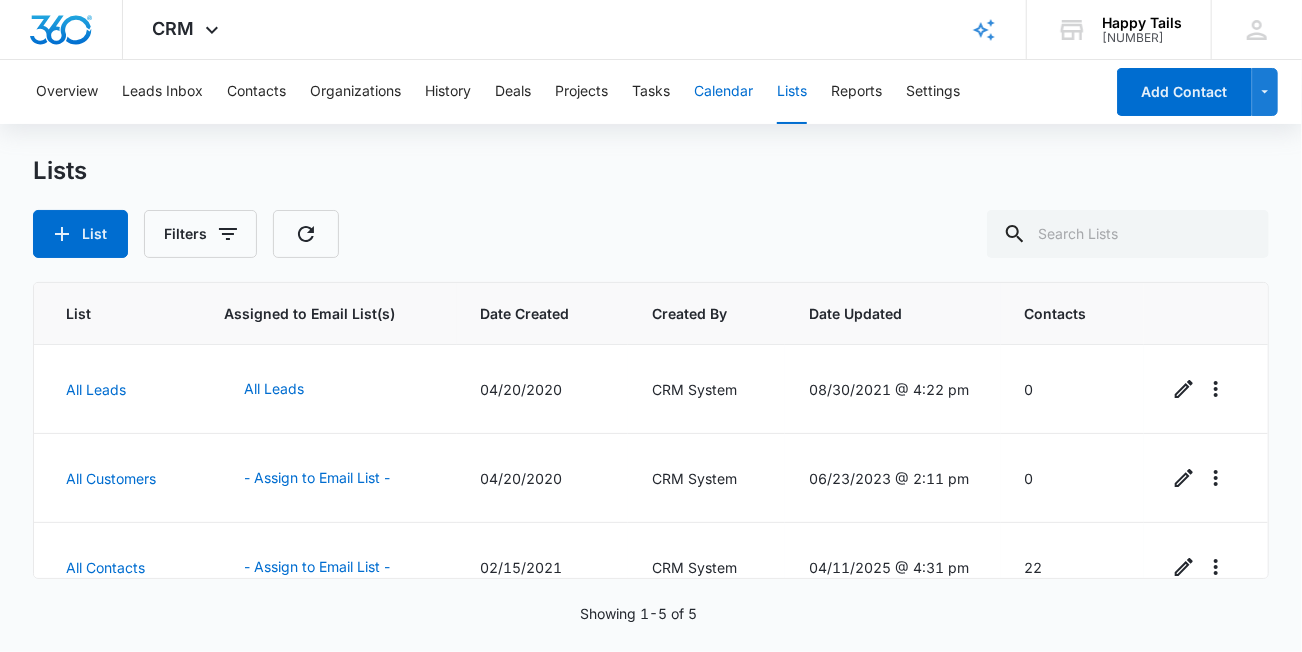 click on "Calendar" at bounding box center [723, 92] 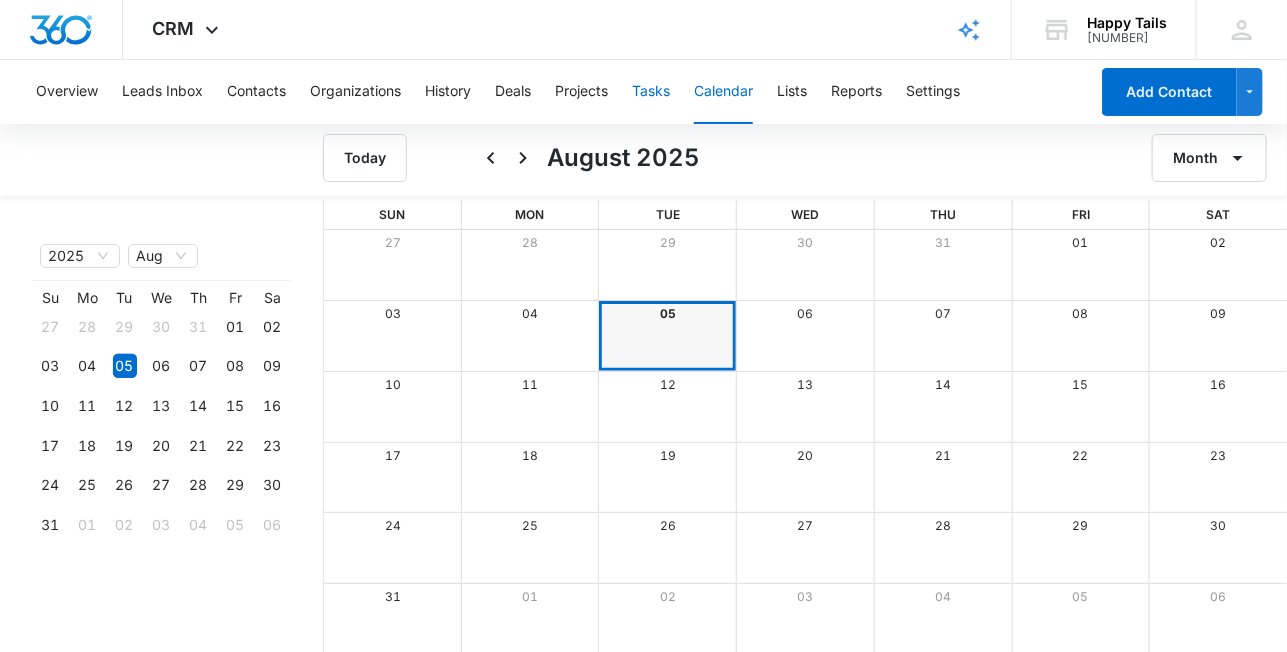 click on "Tasks" at bounding box center (651, 92) 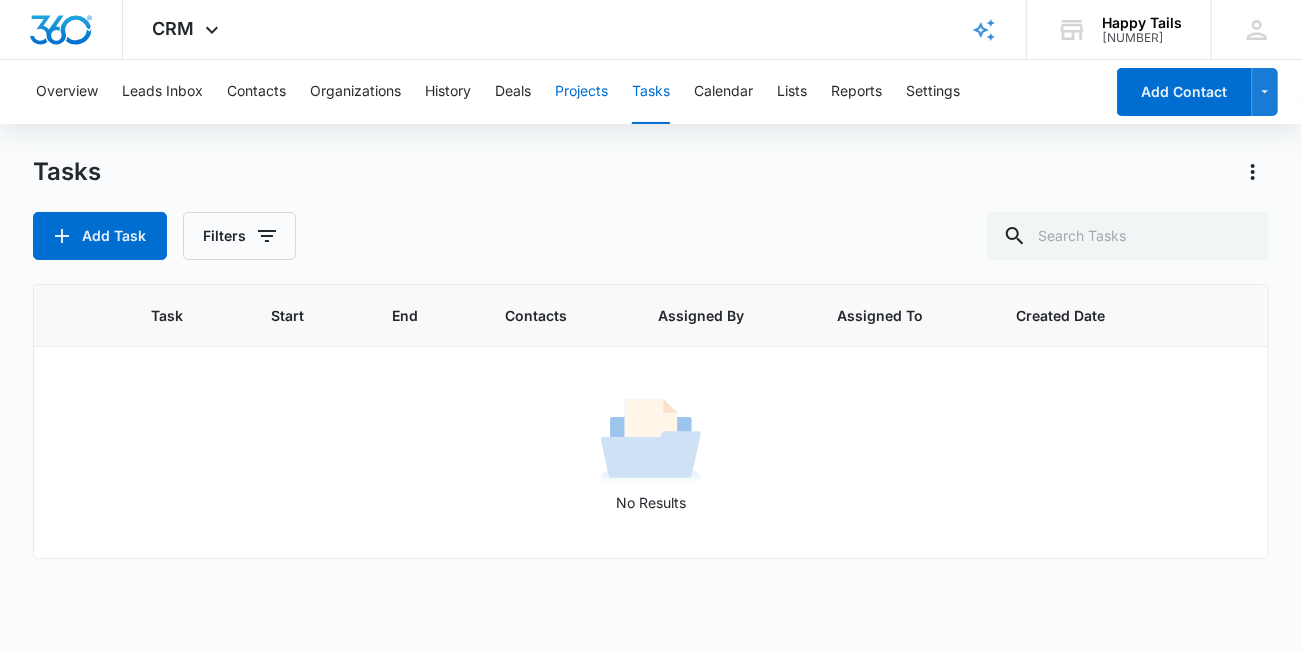 click on "Projects" at bounding box center (581, 92) 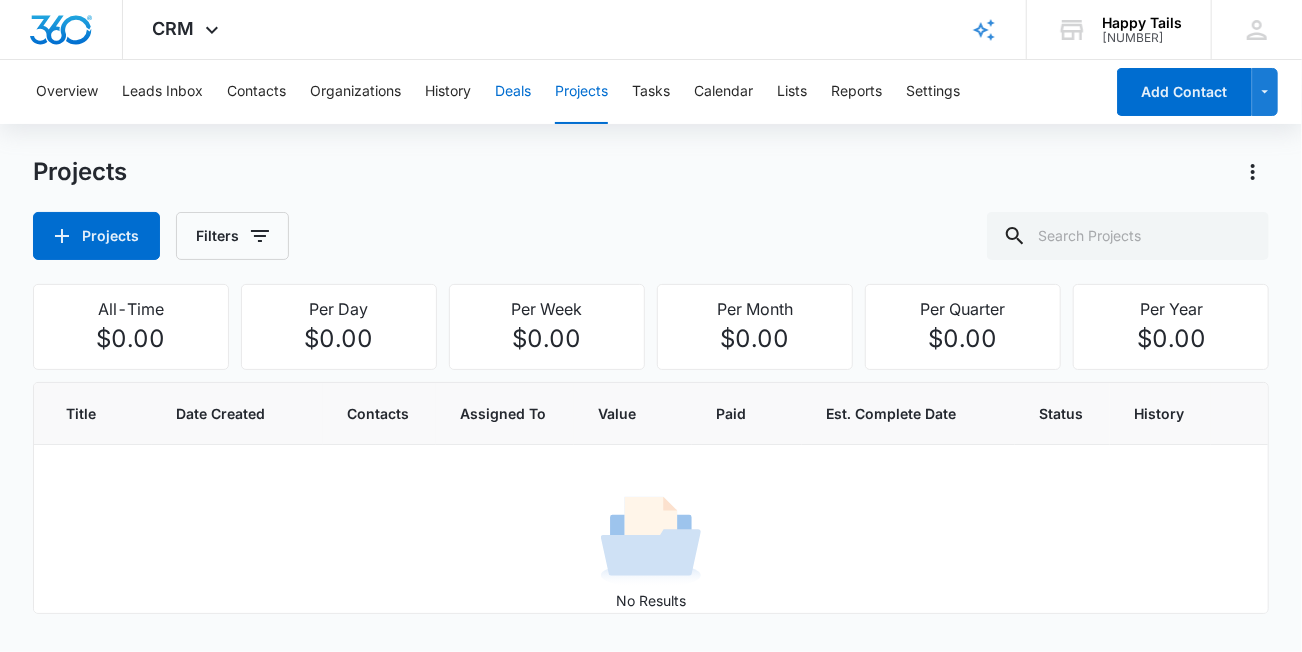 click on "Deals" at bounding box center (513, 92) 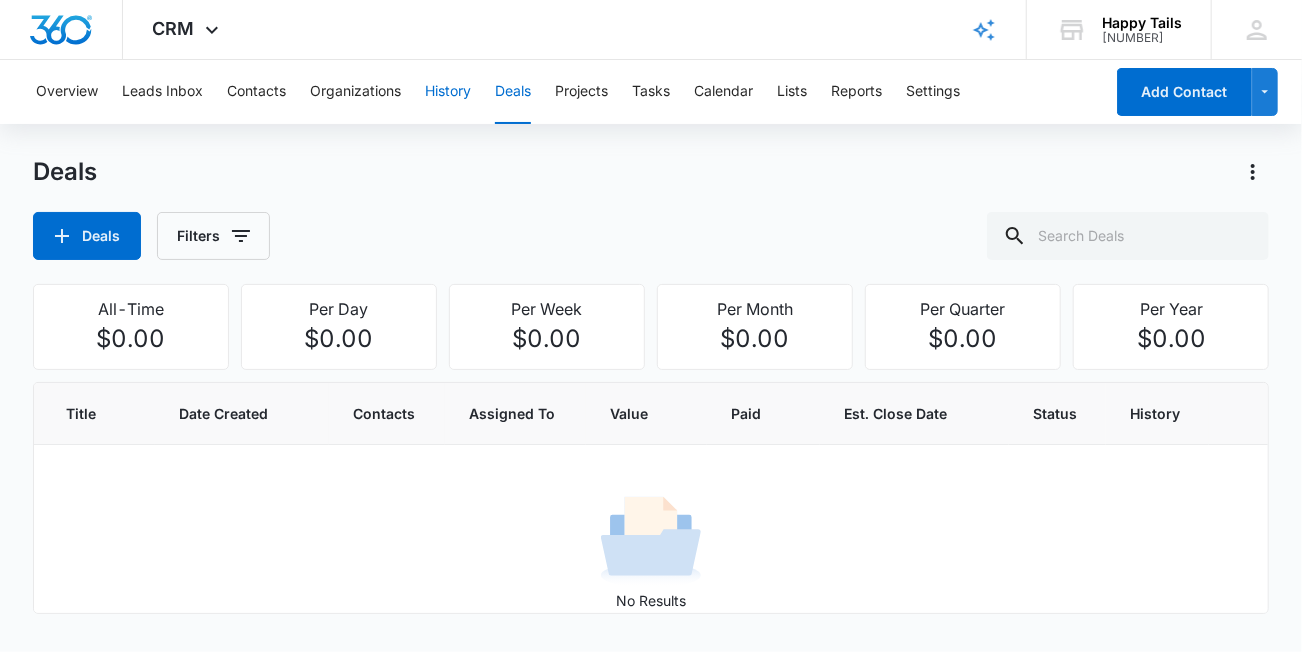 click on "History" at bounding box center (448, 92) 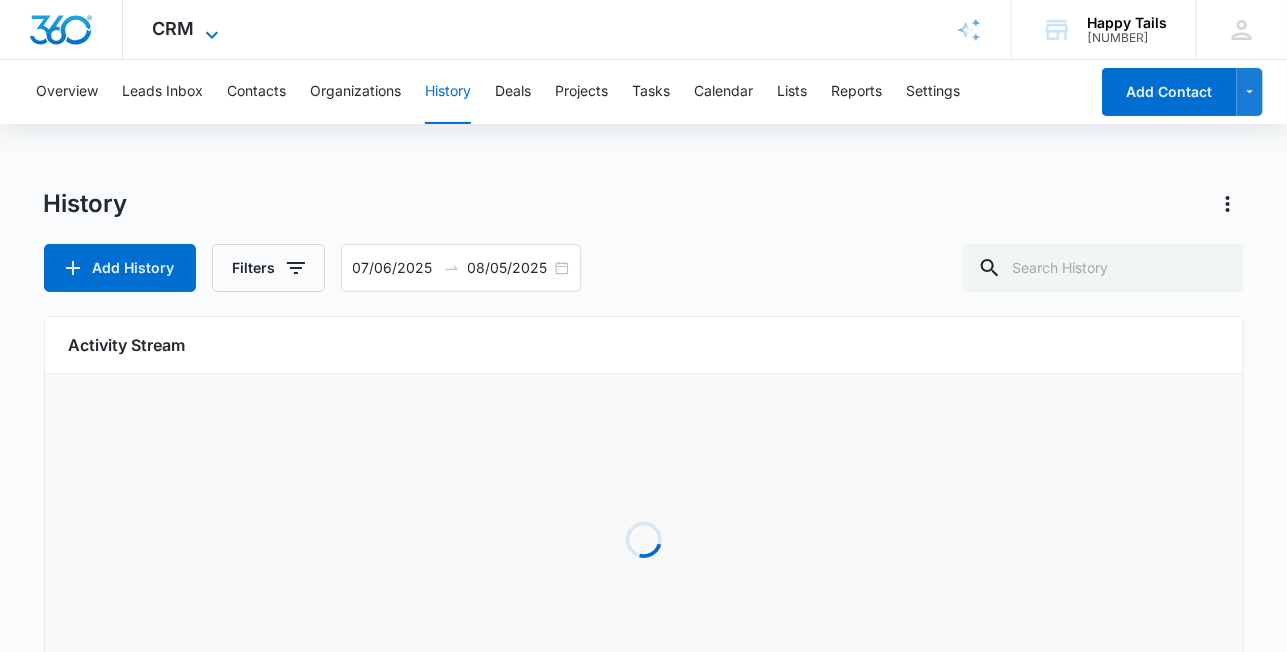 click on "CRM" at bounding box center (174, 28) 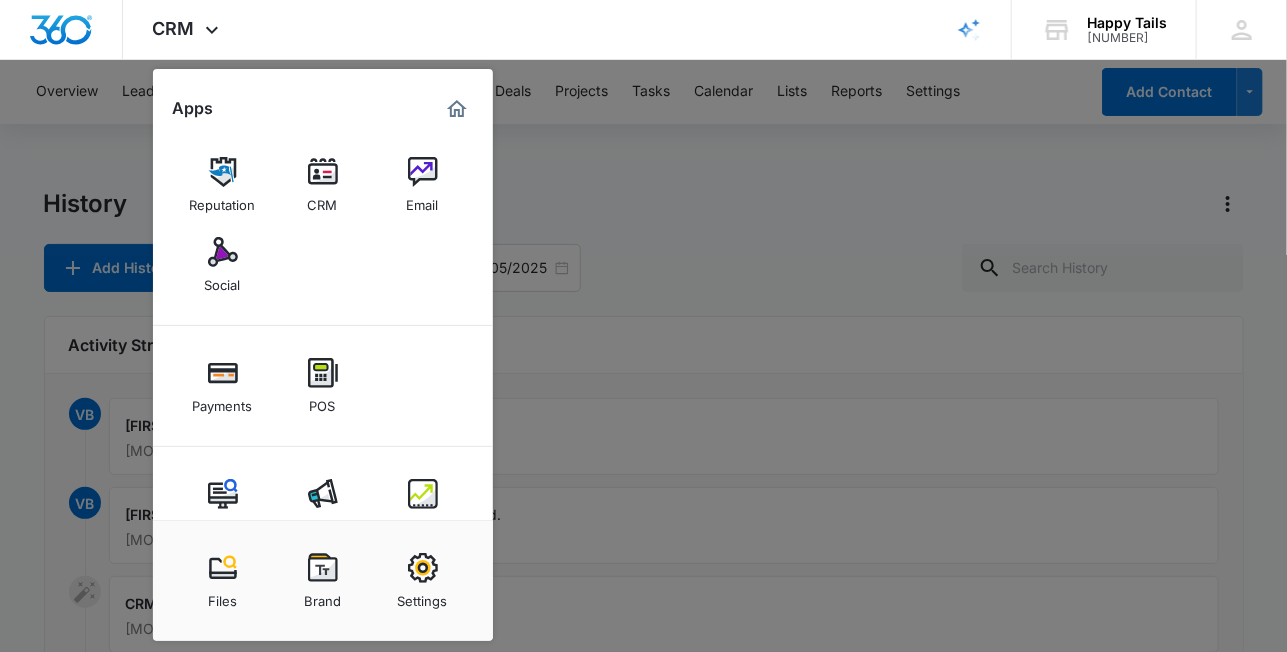 click at bounding box center (643, 326) 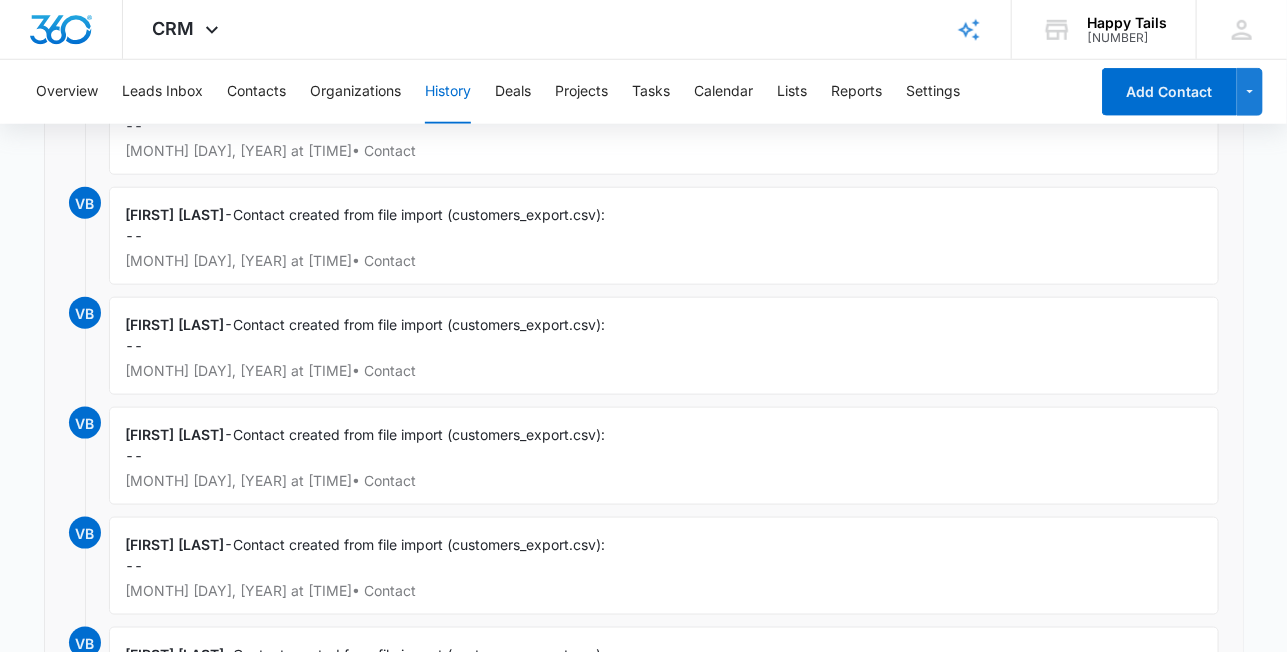 scroll, scrollTop: 668, scrollLeft: 0, axis: vertical 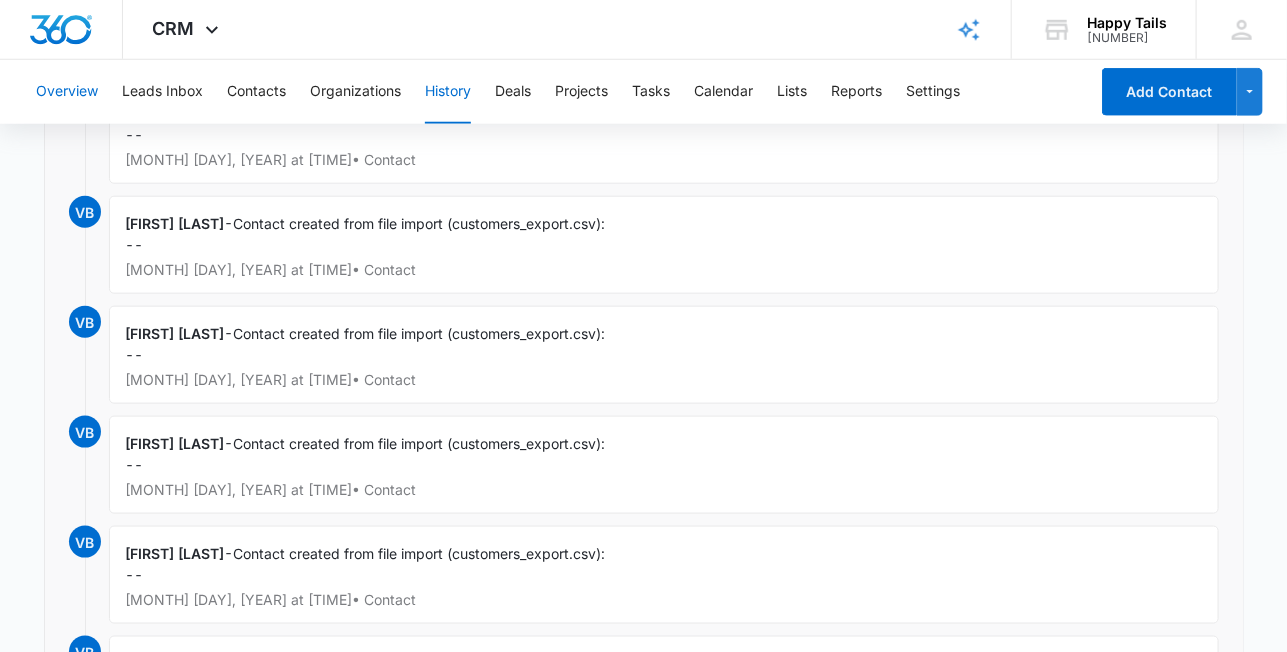 click on "Overview" at bounding box center [67, 92] 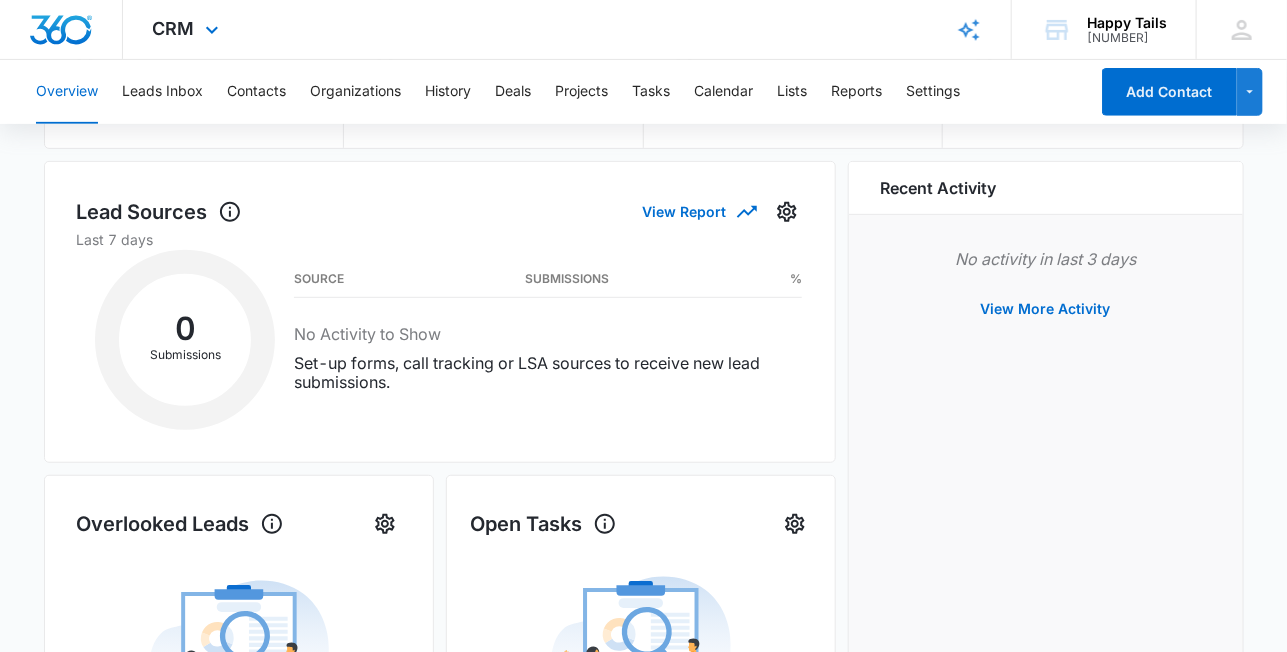 scroll, scrollTop: 233, scrollLeft: 0, axis: vertical 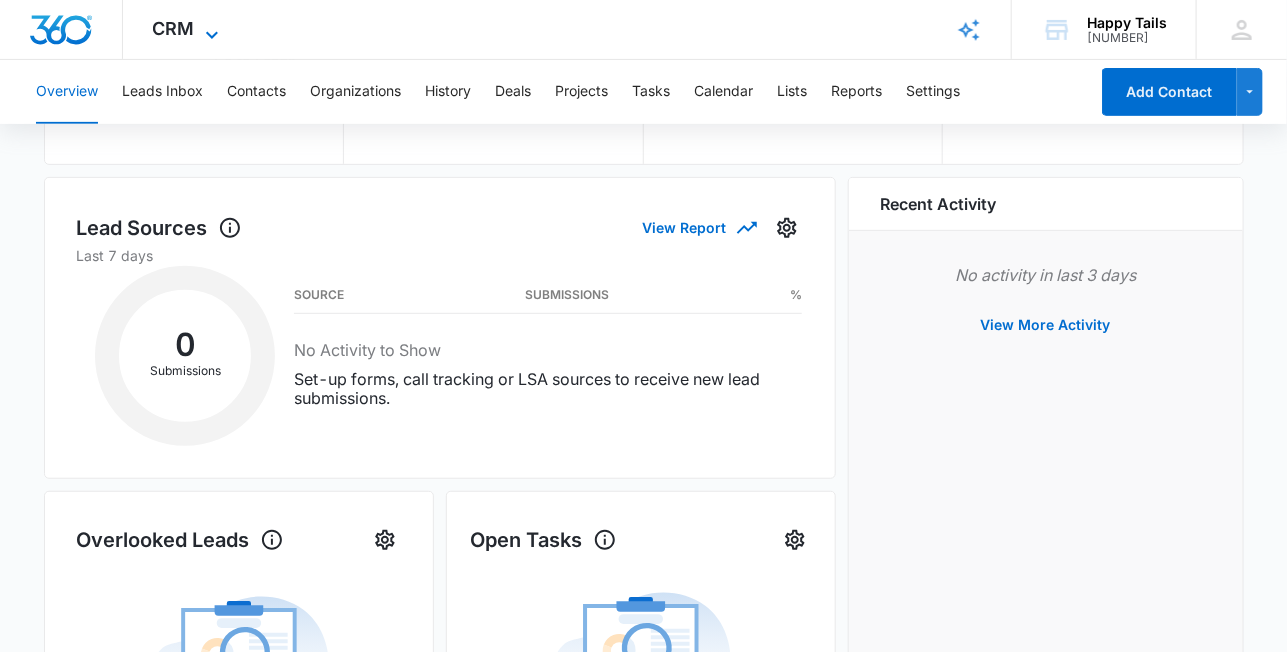 click 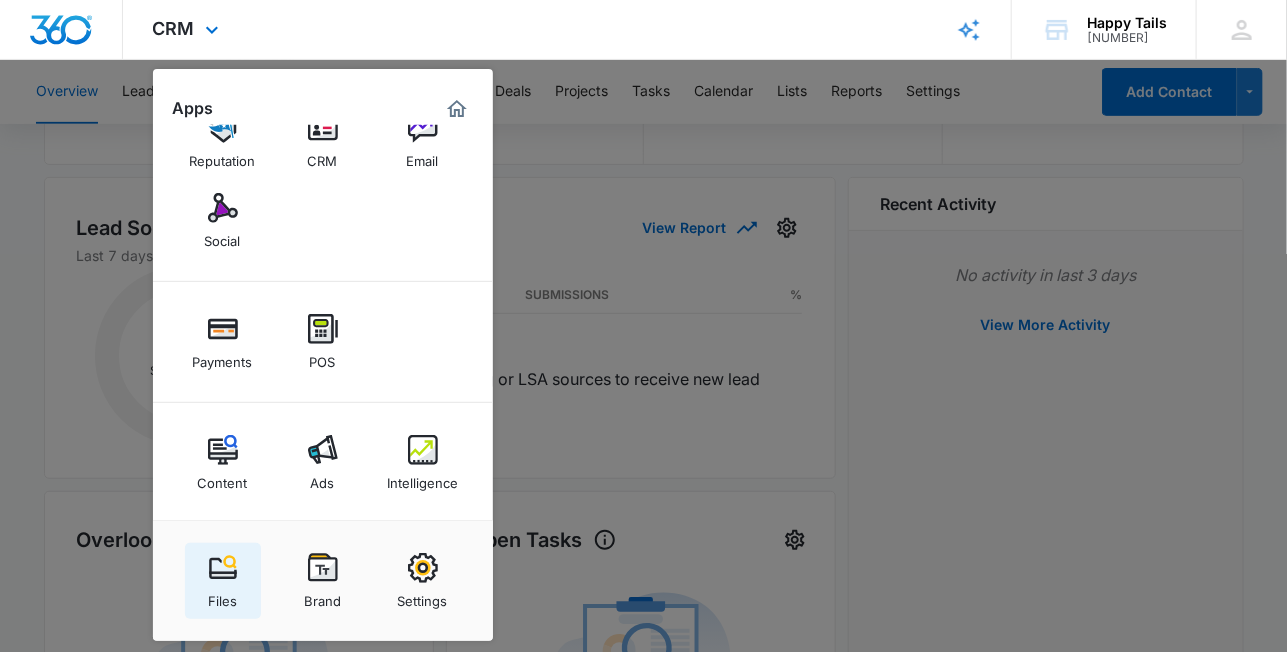 scroll, scrollTop: 46, scrollLeft: 0, axis: vertical 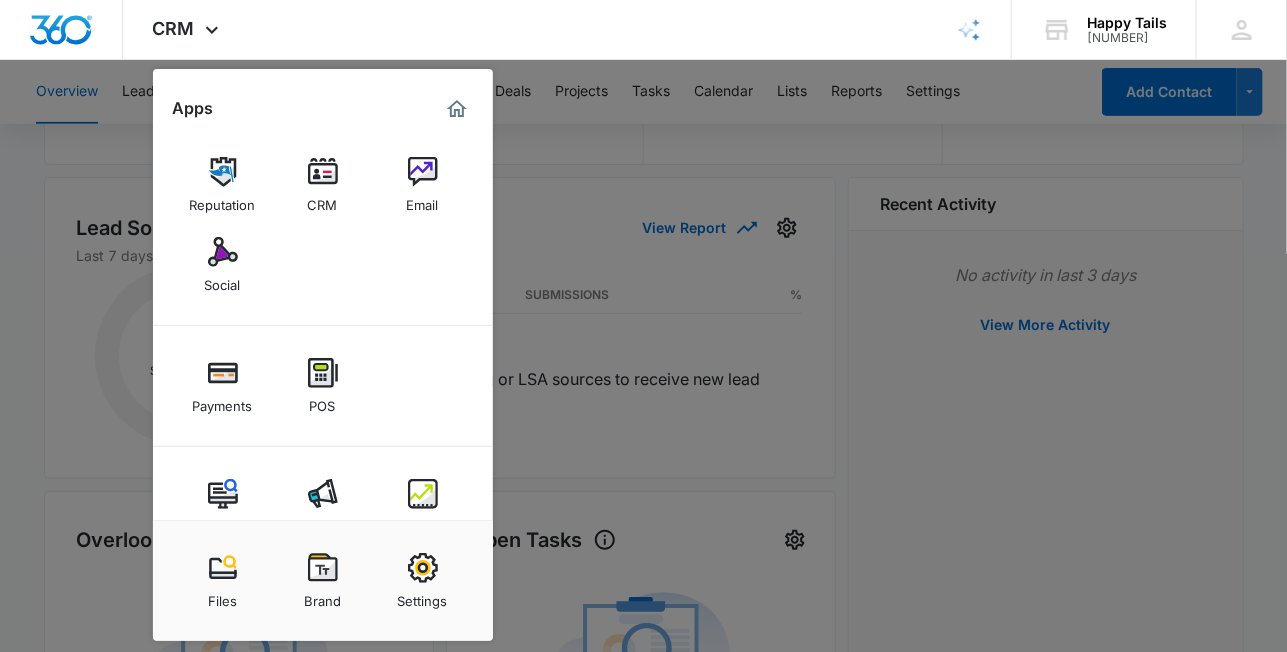 click at bounding box center (223, 172) 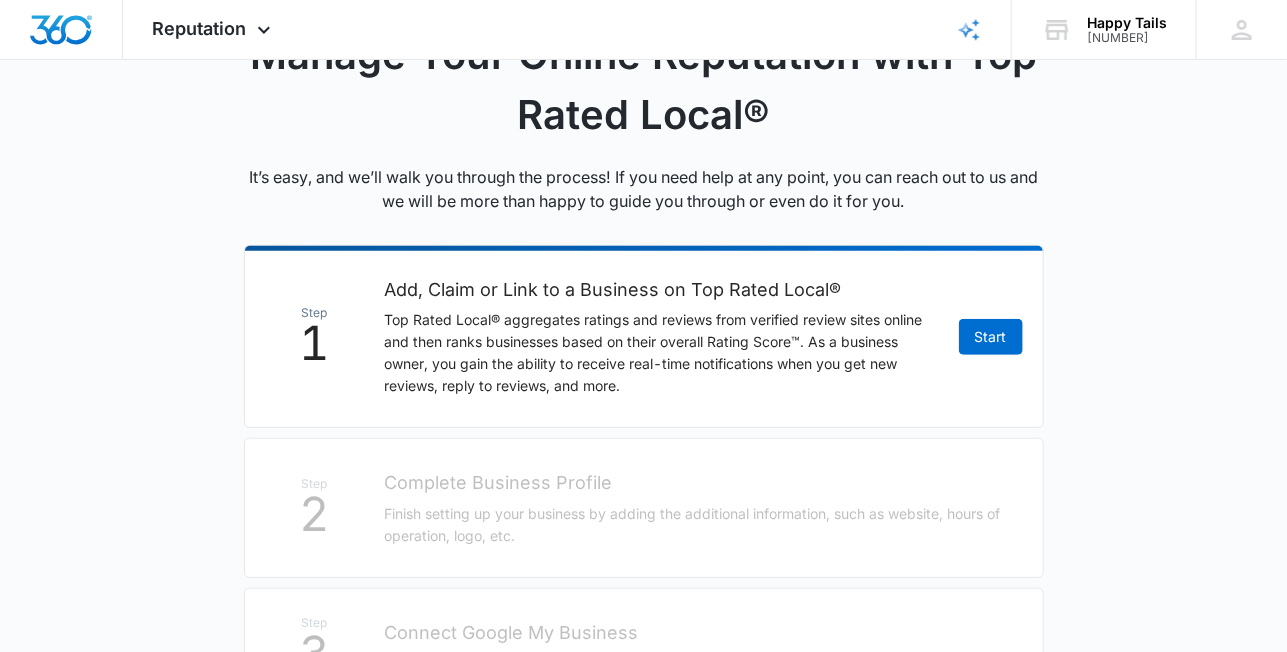 scroll, scrollTop: 267, scrollLeft: 0, axis: vertical 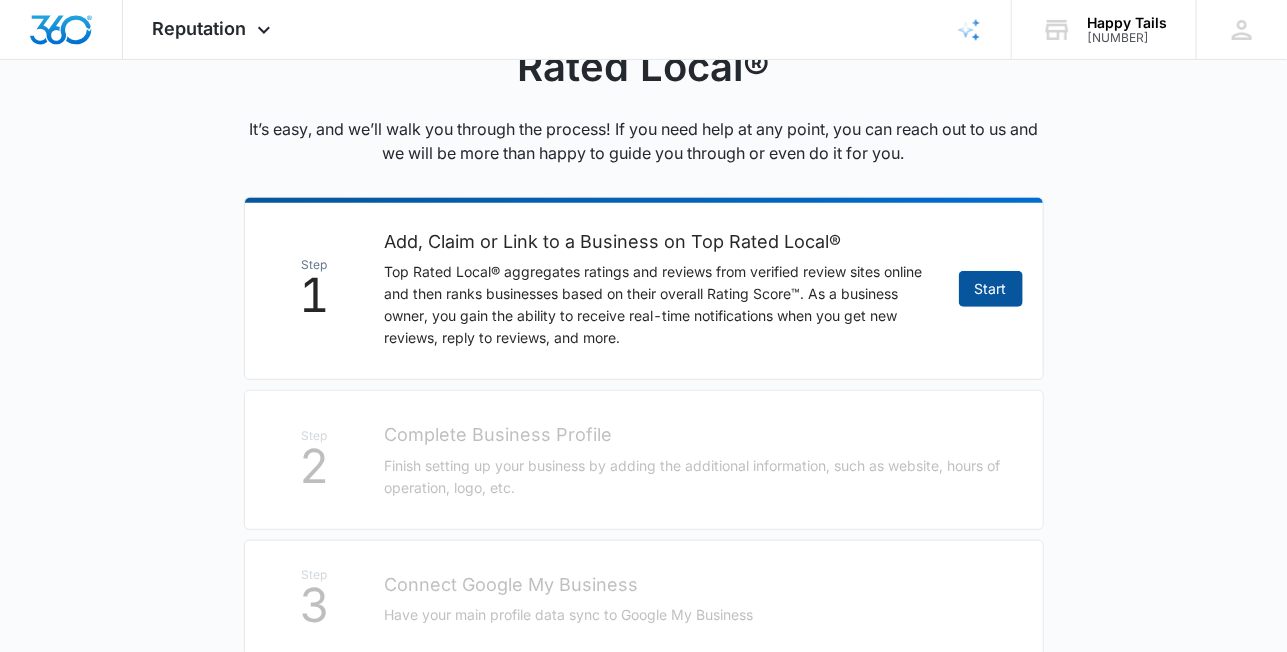 click on "Start" at bounding box center (991, 289) 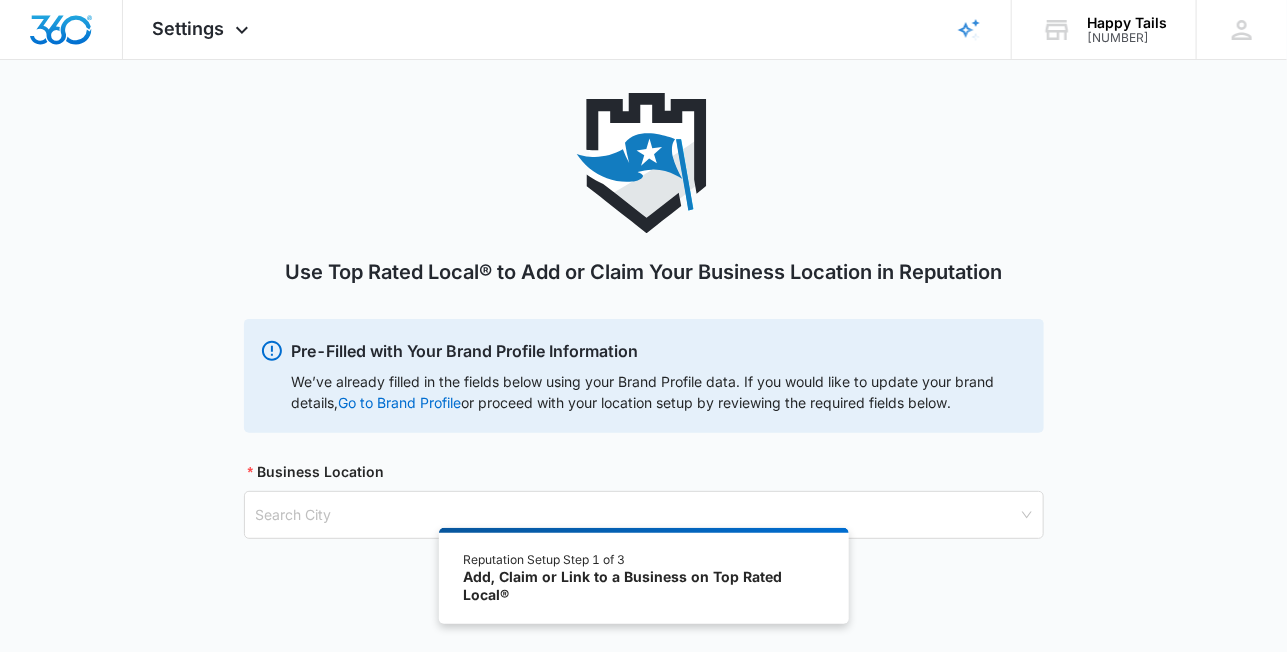 scroll, scrollTop: 10, scrollLeft: 0, axis: vertical 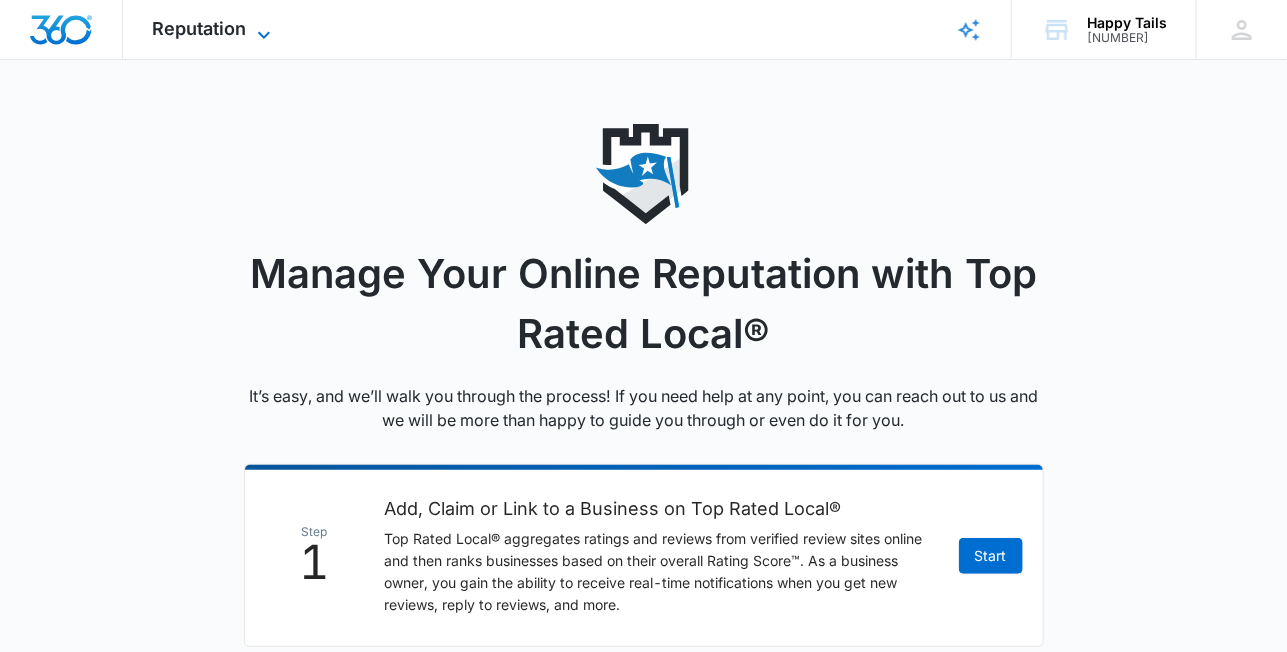 click on "Reputation" at bounding box center (200, 28) 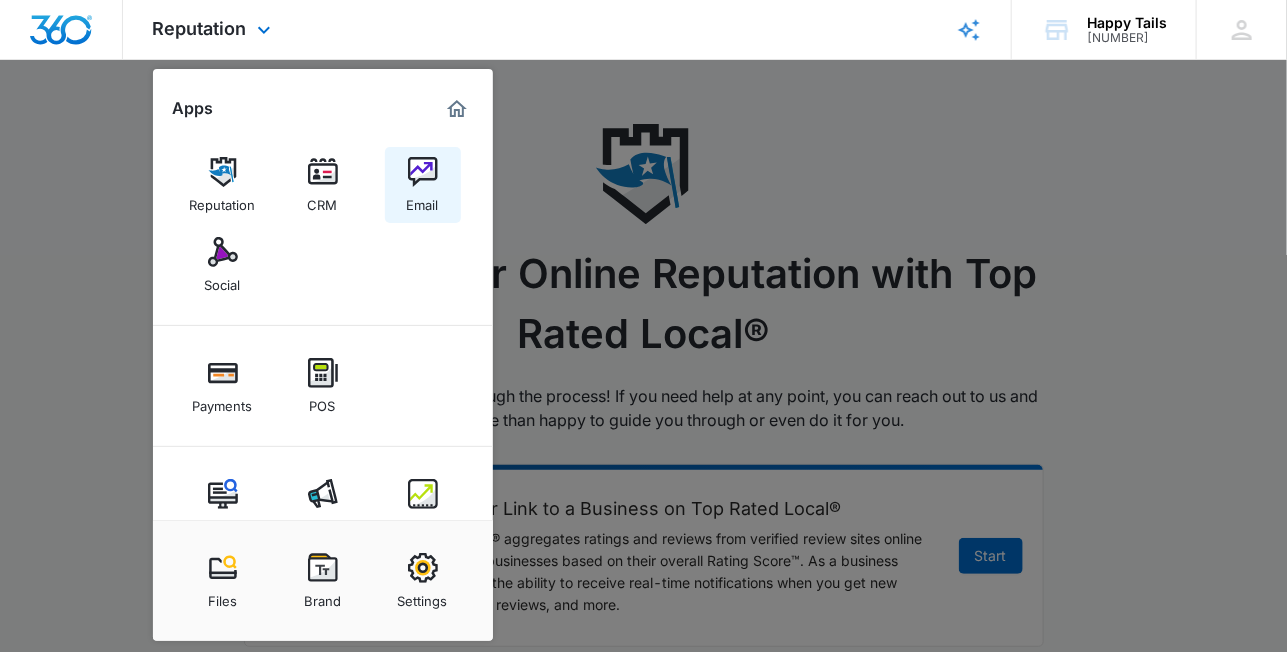 click at bounding box center [423, 172] 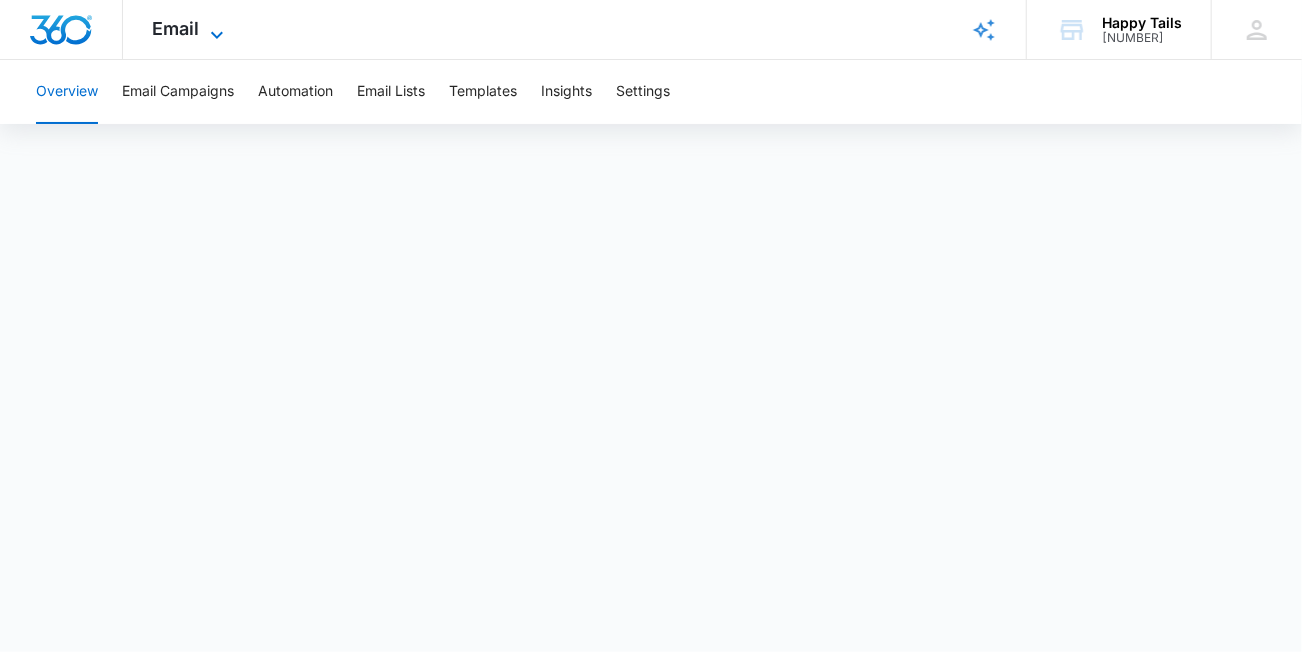 click 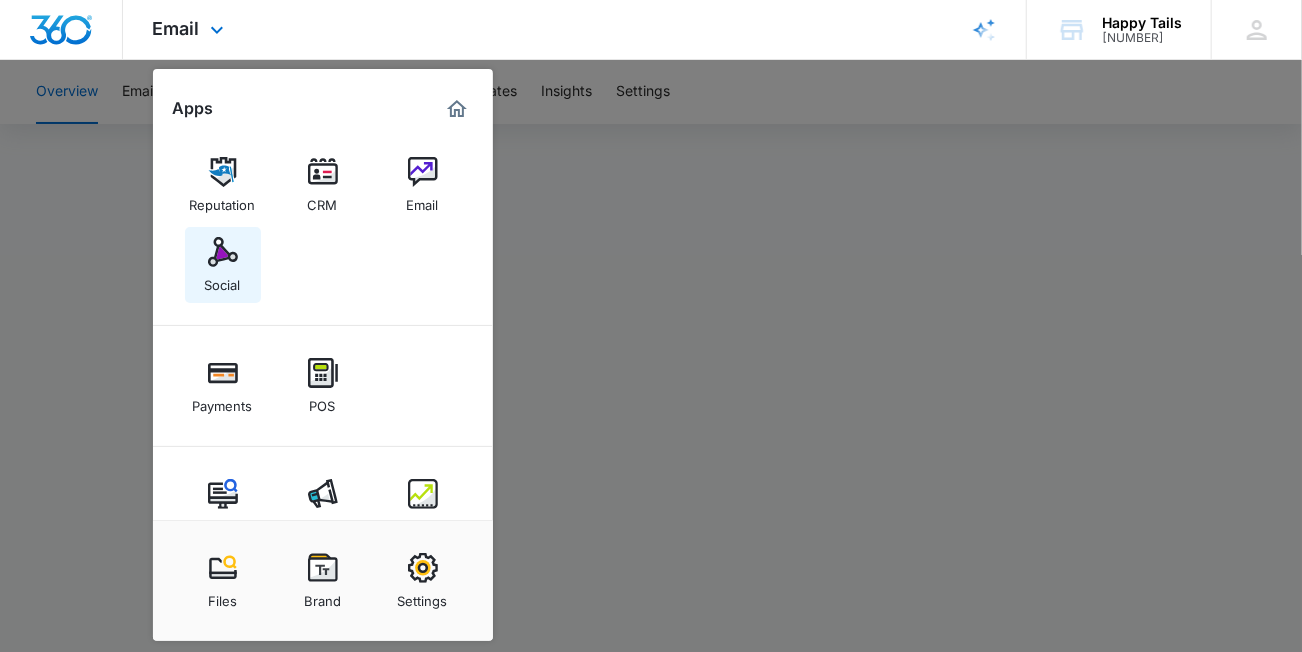 click at bounding box center (223, 252) 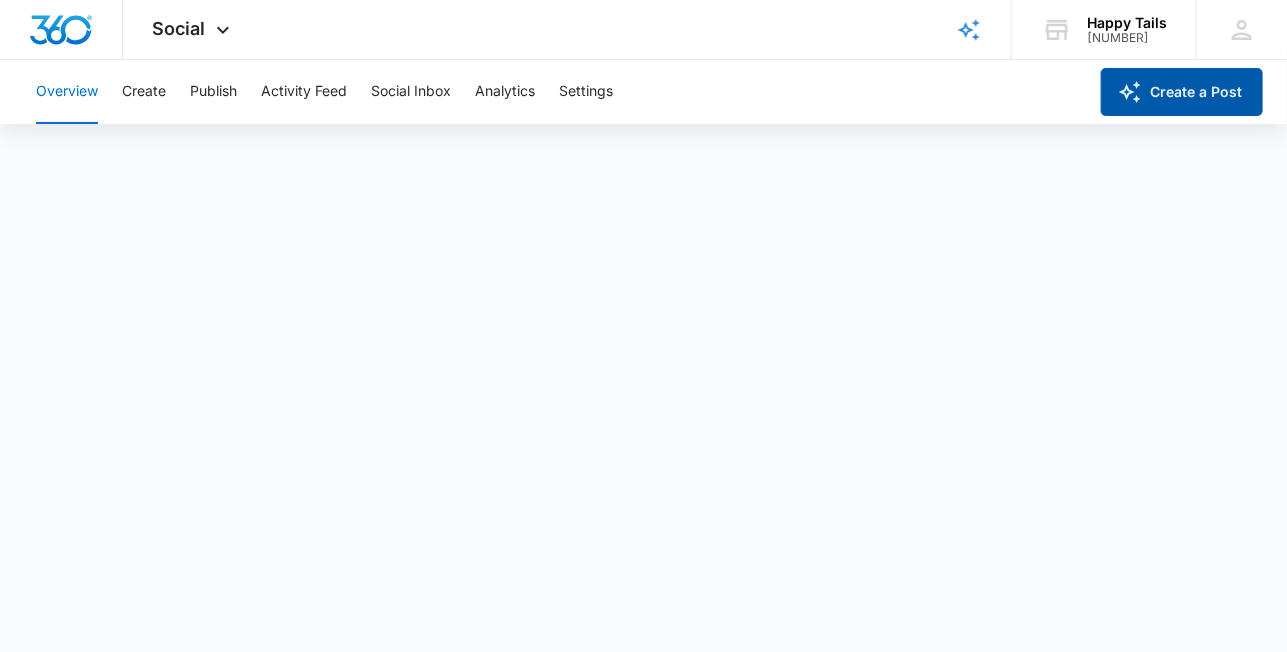 click on "Create a Post" at bounding box center [1182, 92] 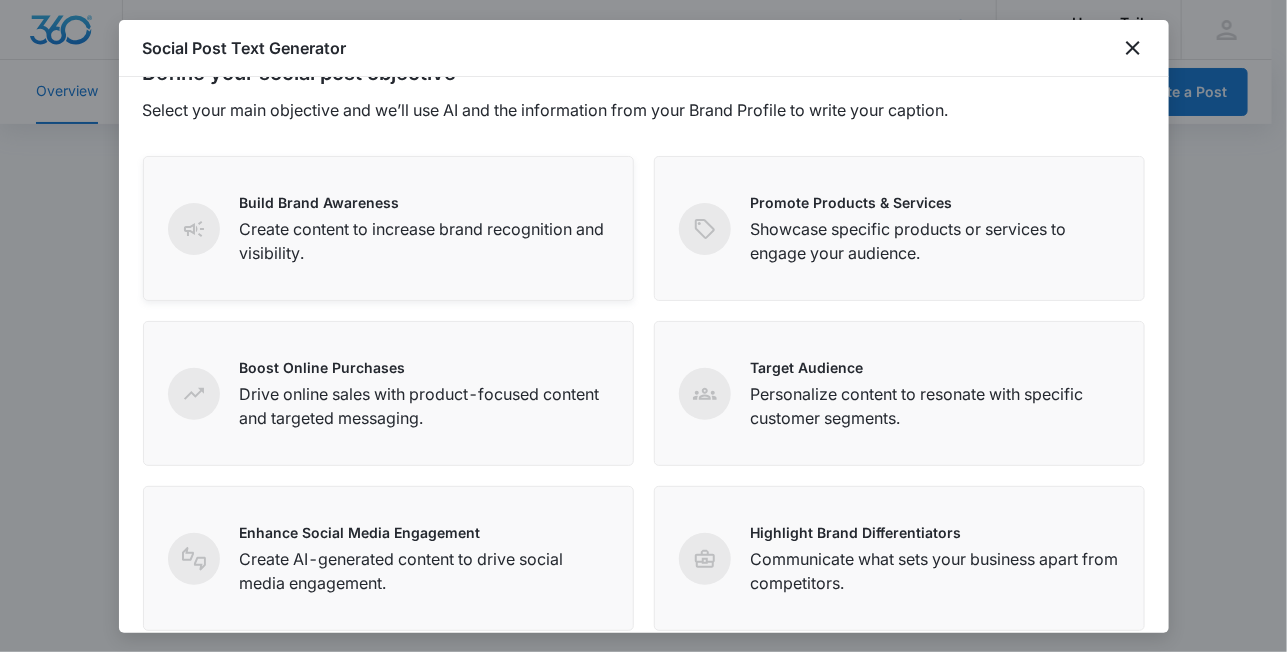 scroll, scrollTop: 33, scrollLeft: 0, axis: vertical 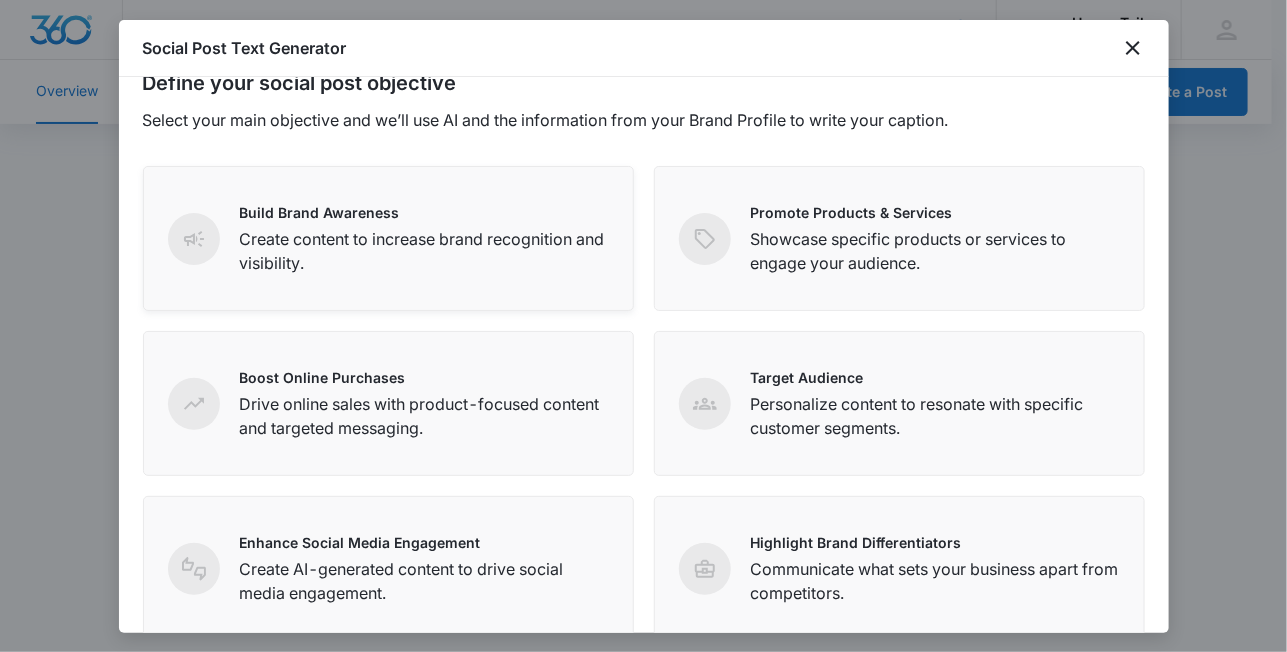 click on "Create content to increase brand recognition and visibility." at bounding box center (424, 251) 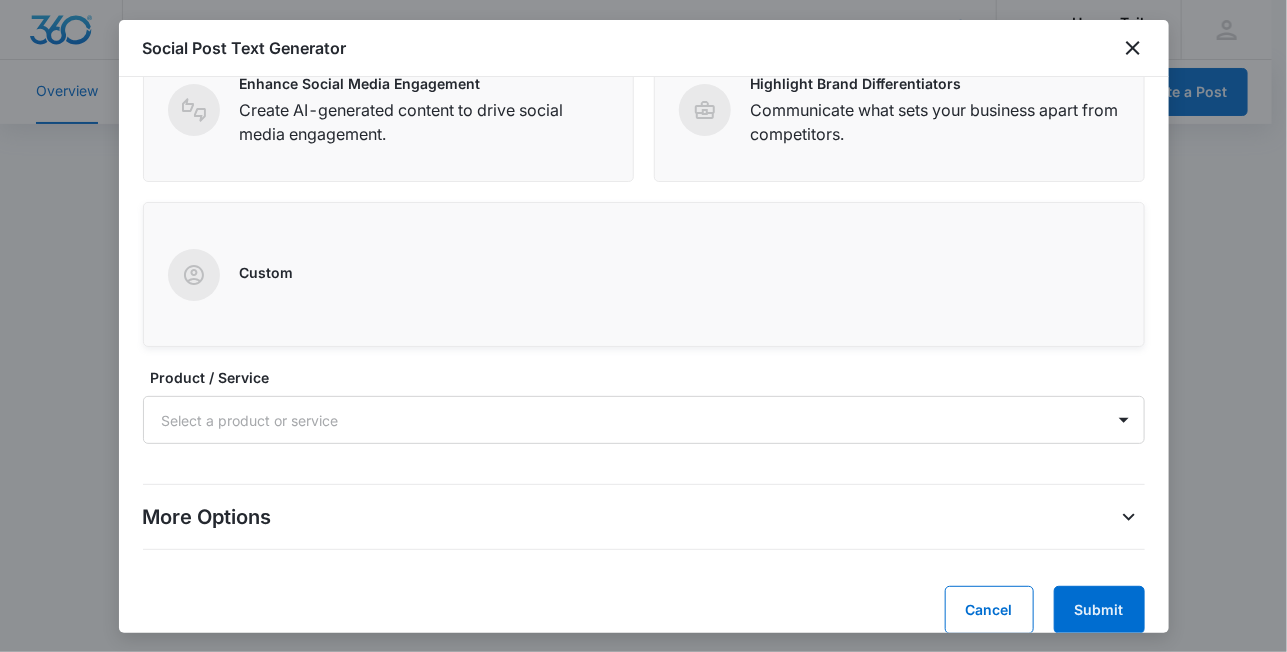 scroll, scrollTop: 515, scrollLeft: 0, axis: vertical 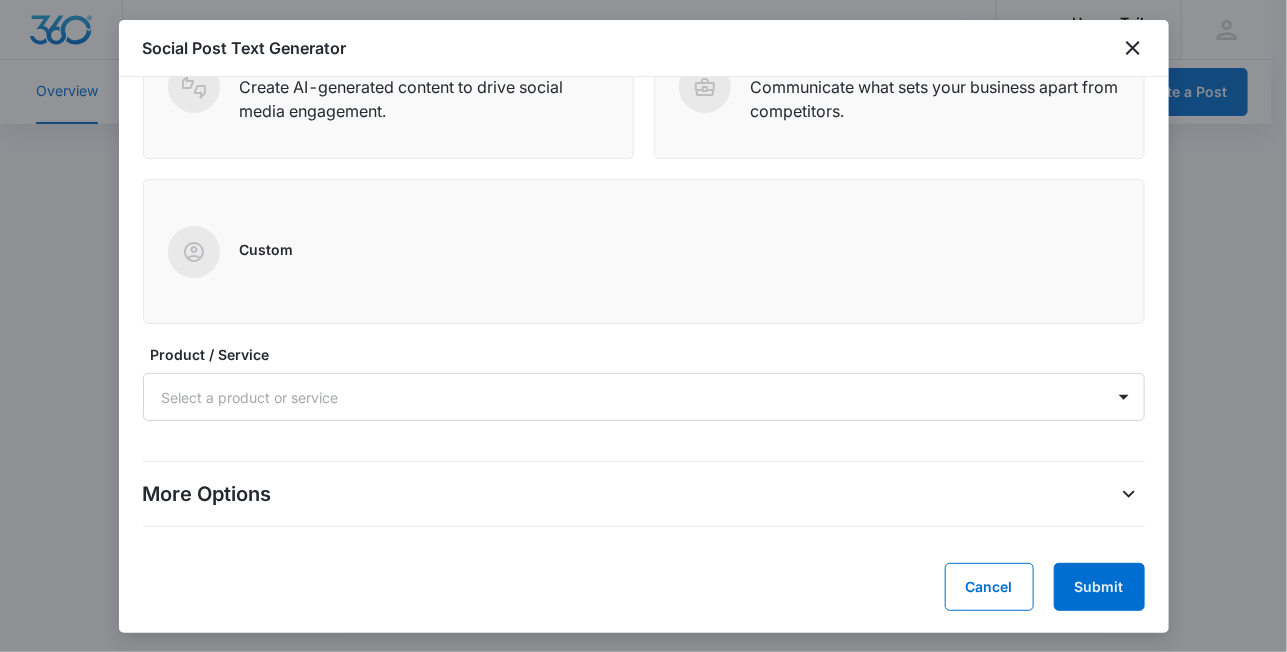 click on "Product / Service Select a product or service" at bounding box center [644, 382] 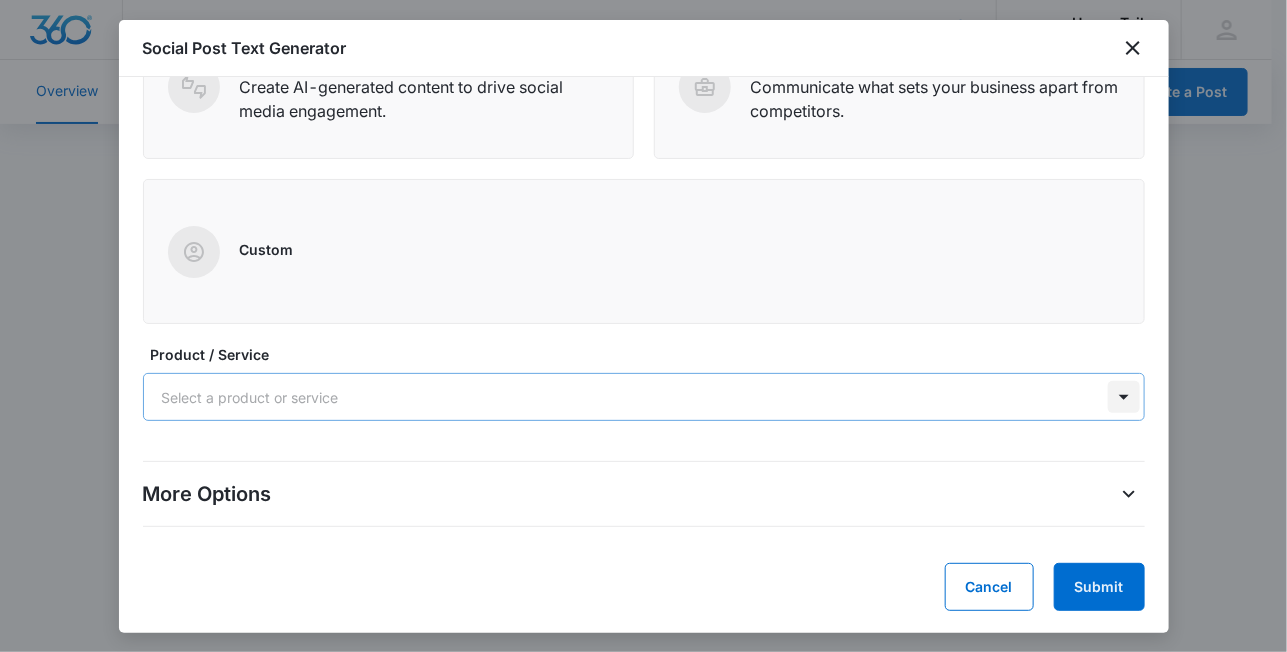 scroll, scrollTop: 6, scrollLeft: 0, axis: vertical 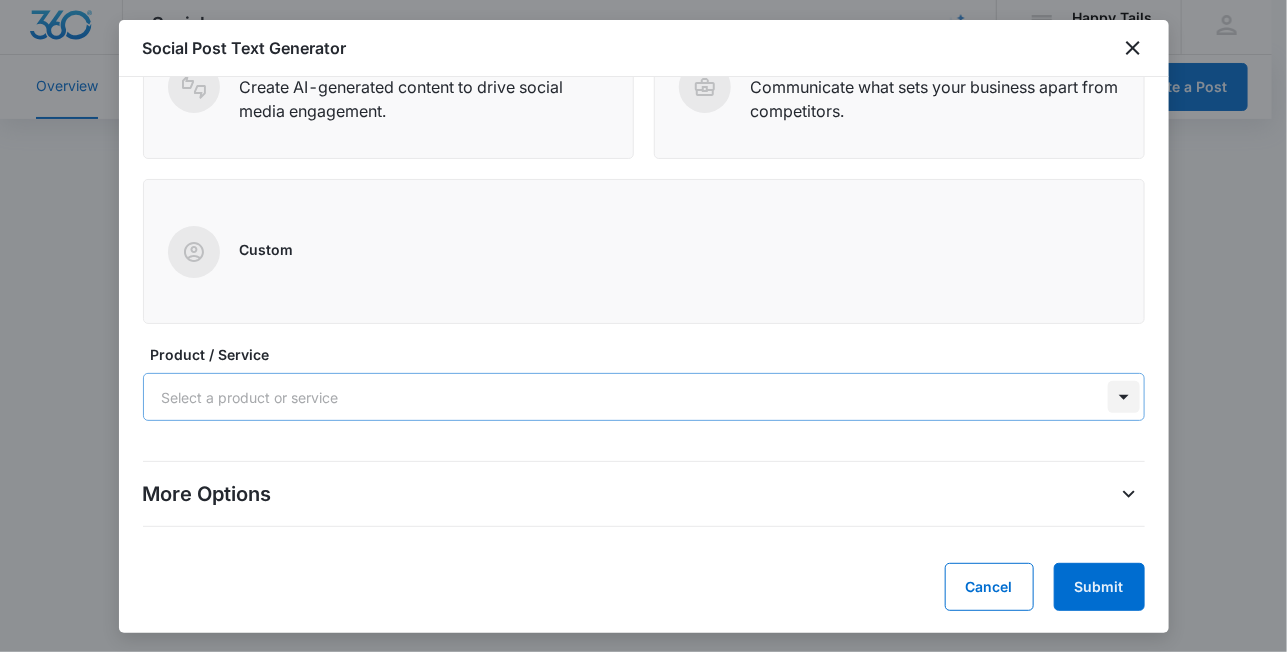 click at bounding box center (1124, 397) 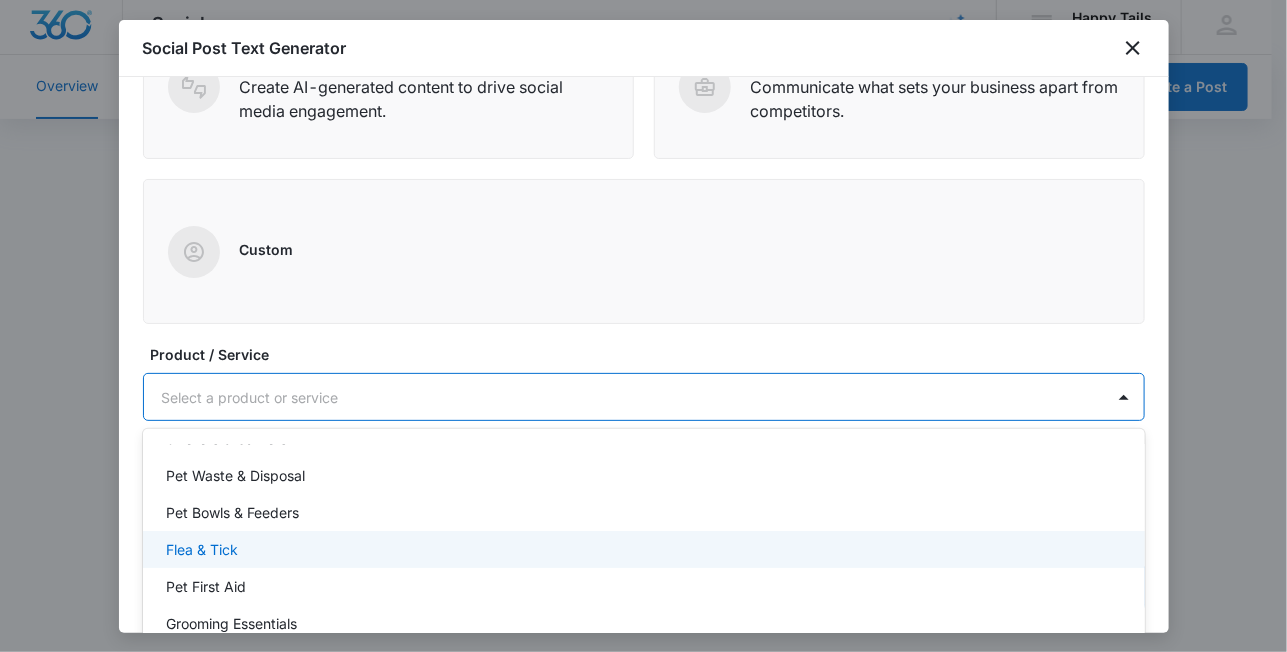 scroll, scrollTop: 99, scrollLeft: 0, axis: vertical 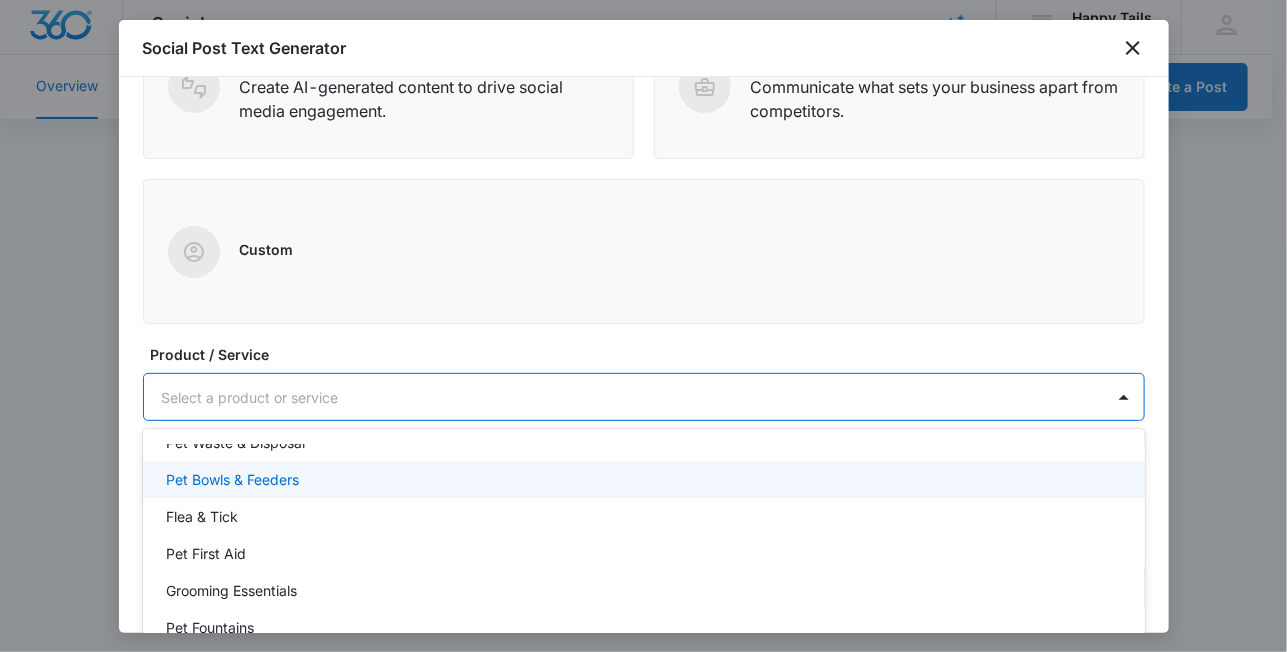 click on "Pet Bowls & Feeders" at bounding box center (642, 479) 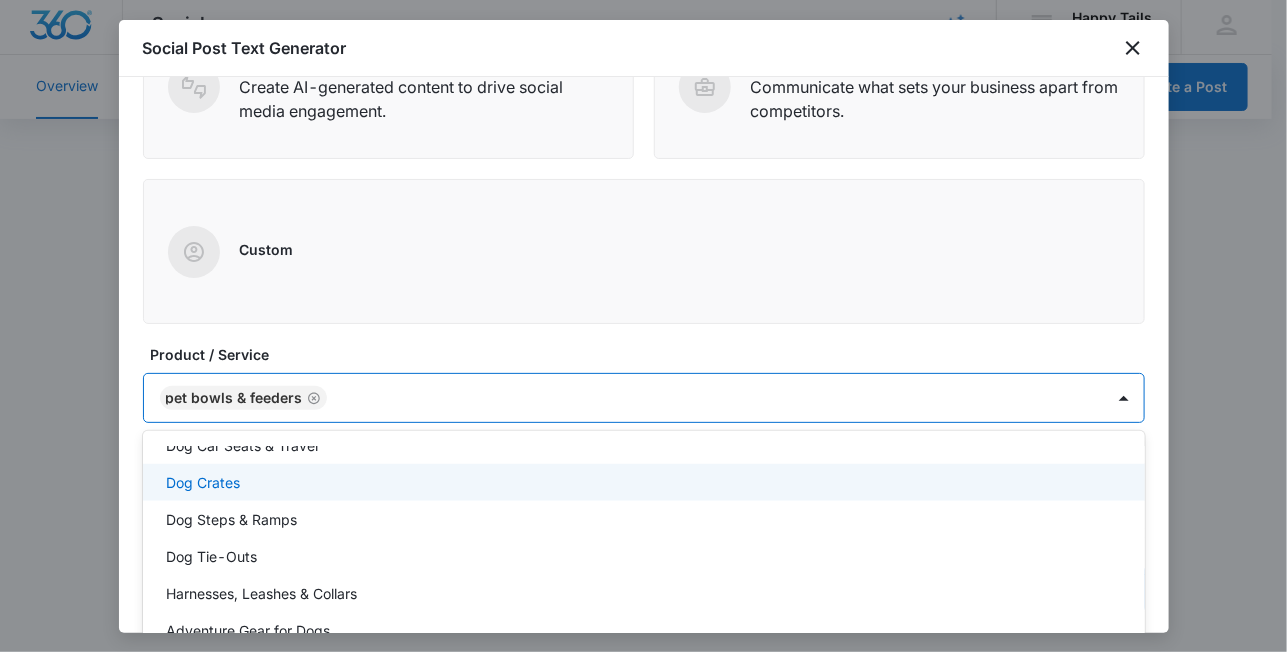 scroll, scrollTop: 626, scrollLeft: 0, axis: vertical 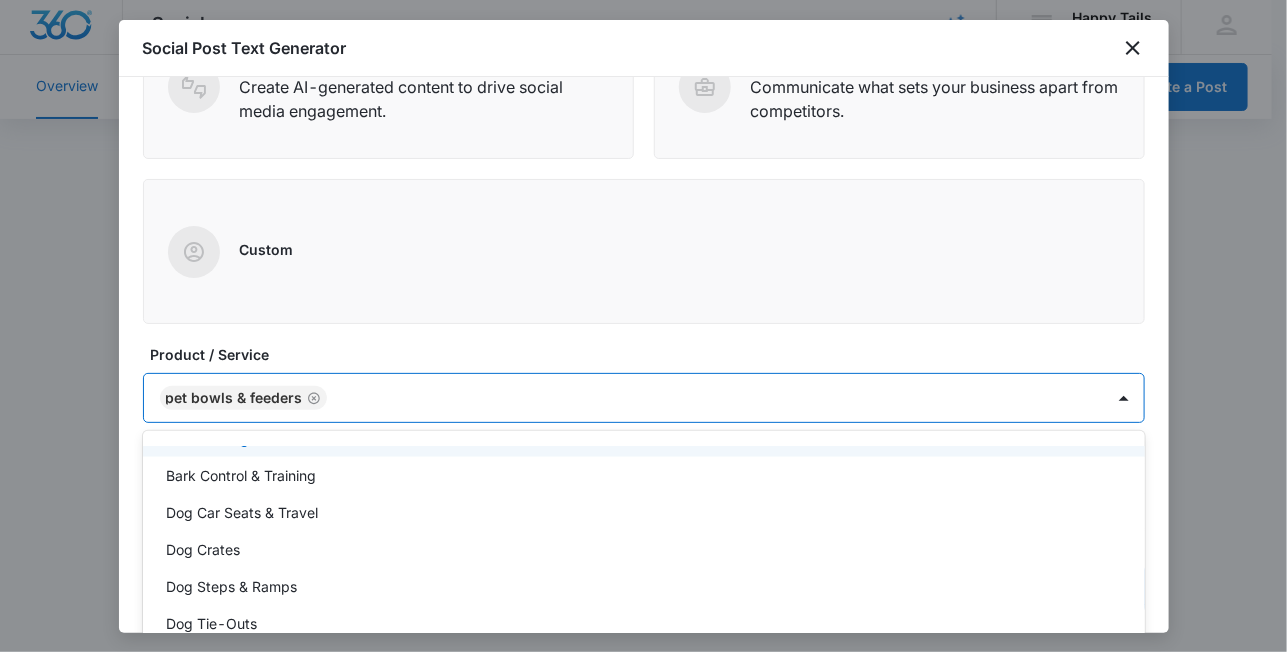 click at bounding box center [643, 326] 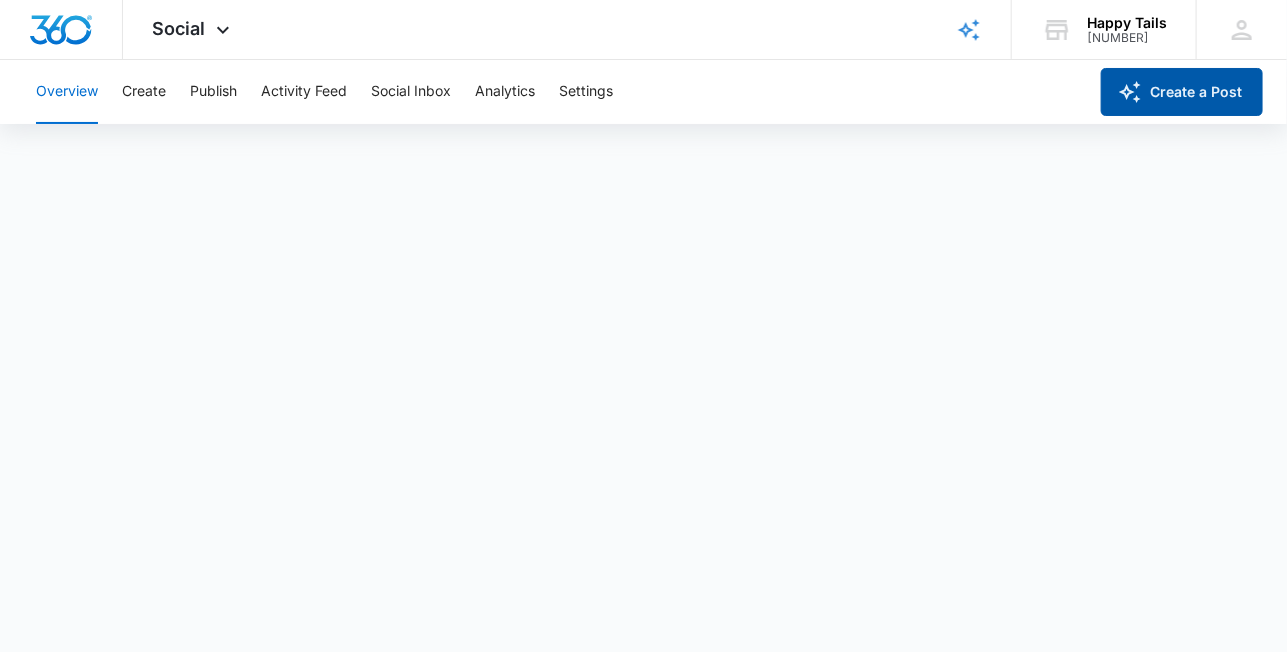 click on "Create a Post" at bounding box center [1182, 92] 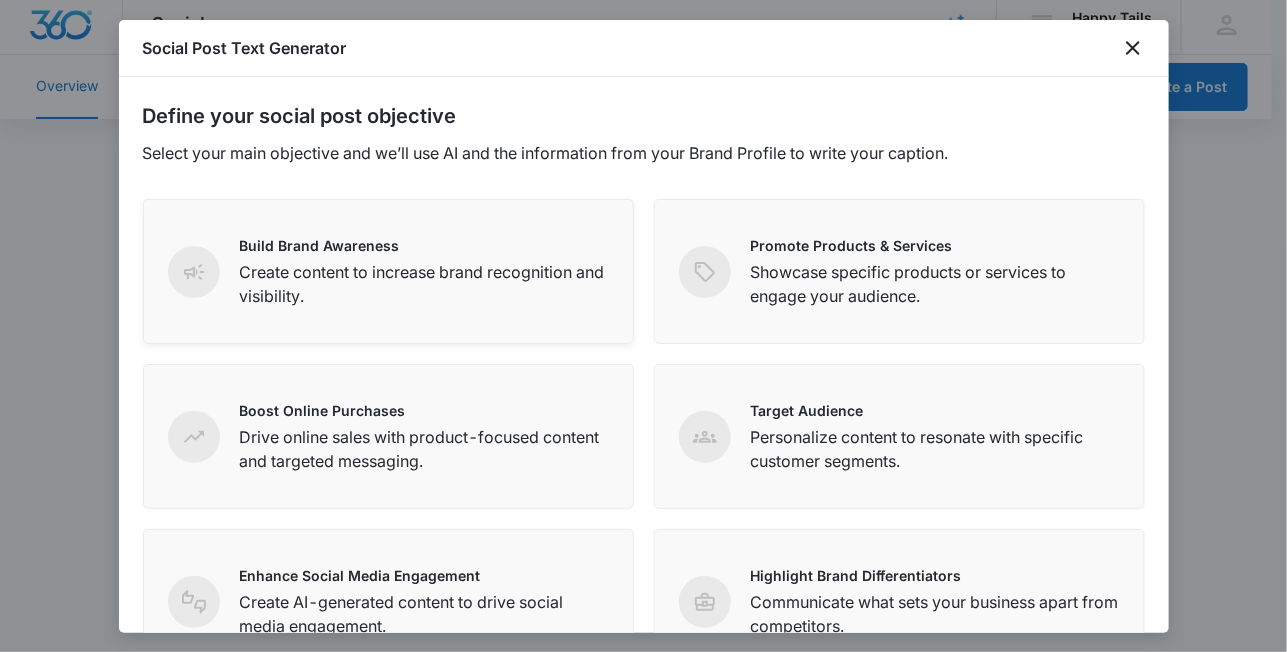 click on "Create content to increase brand recognition and visibility." at bounding box center [424, 284] 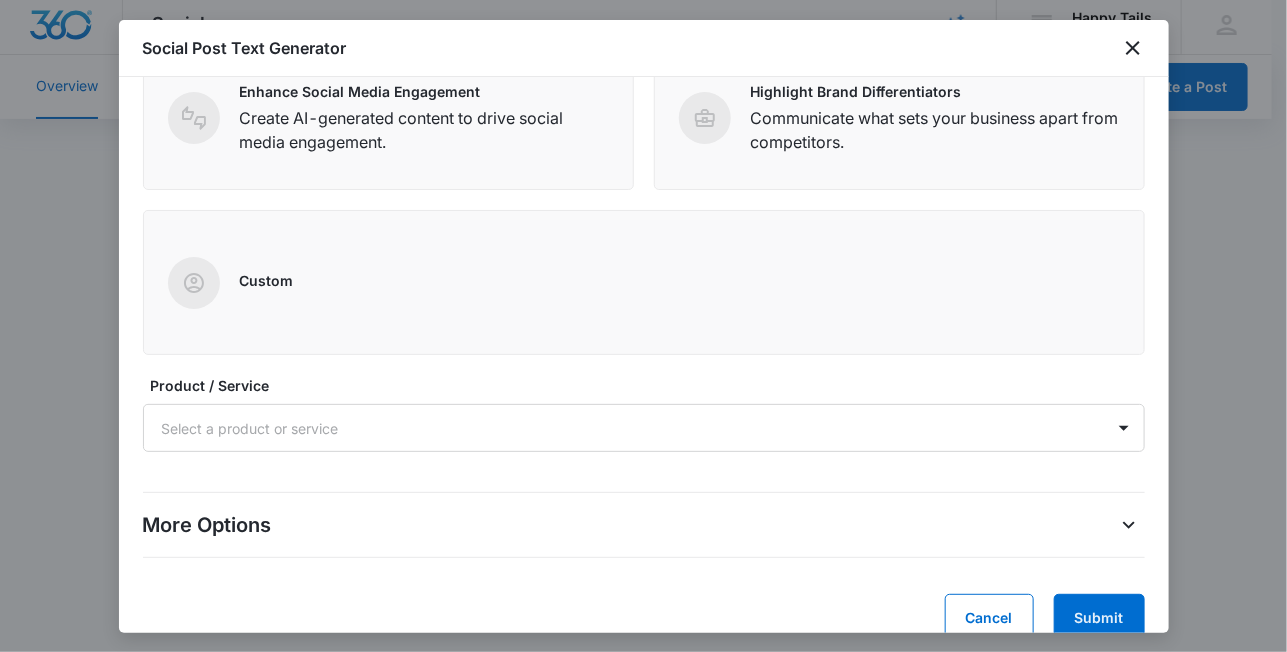 scroll, scrollTop: 515, scrollLeft: 0, axis: vertical 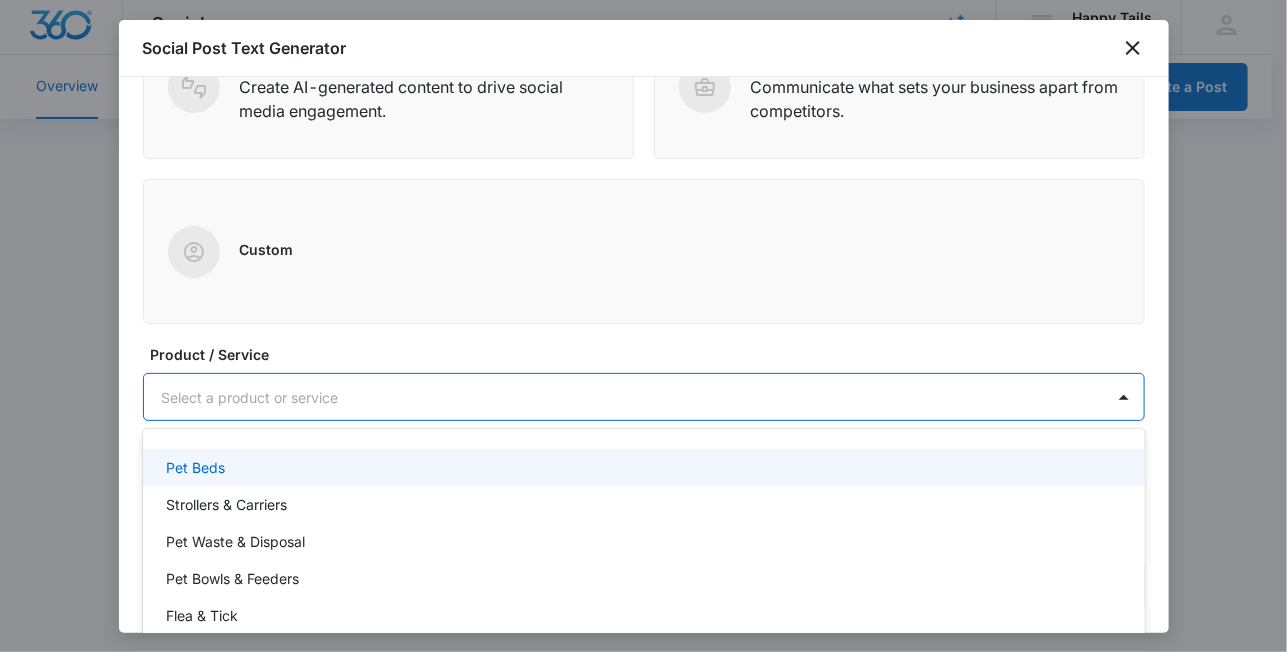 click at bounding box center (620, 397) 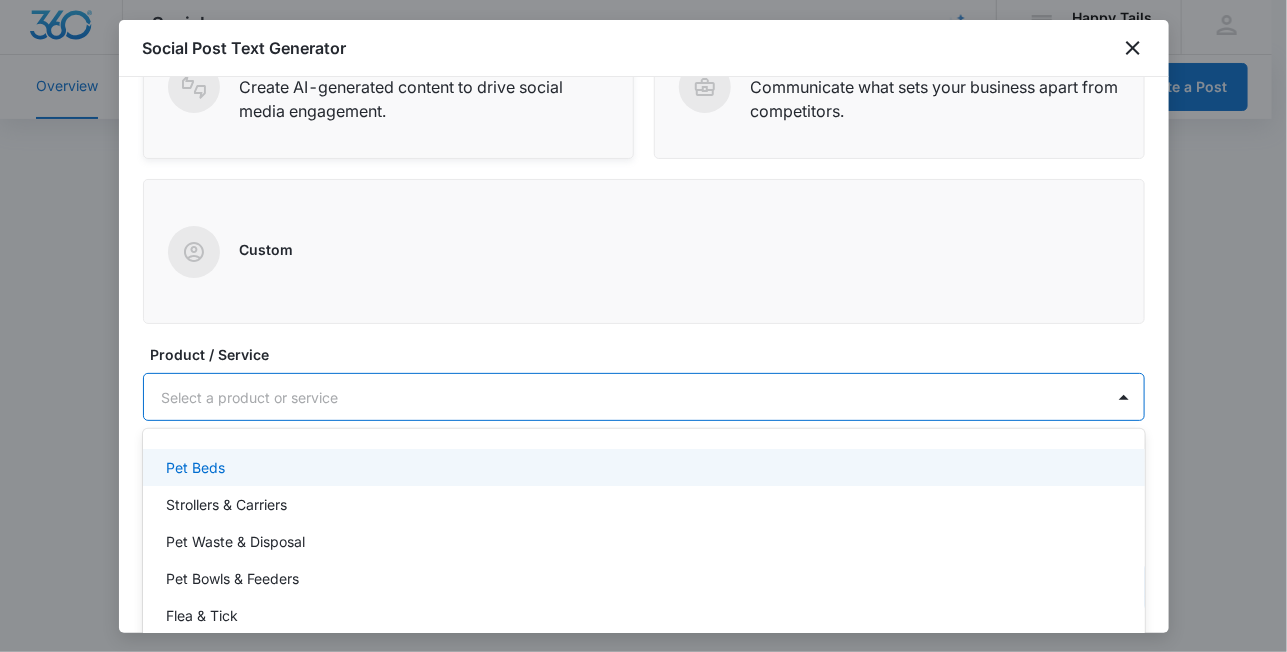 click on "Create AI-generated content to drive social media engagement." at bounding box center [424, 99] 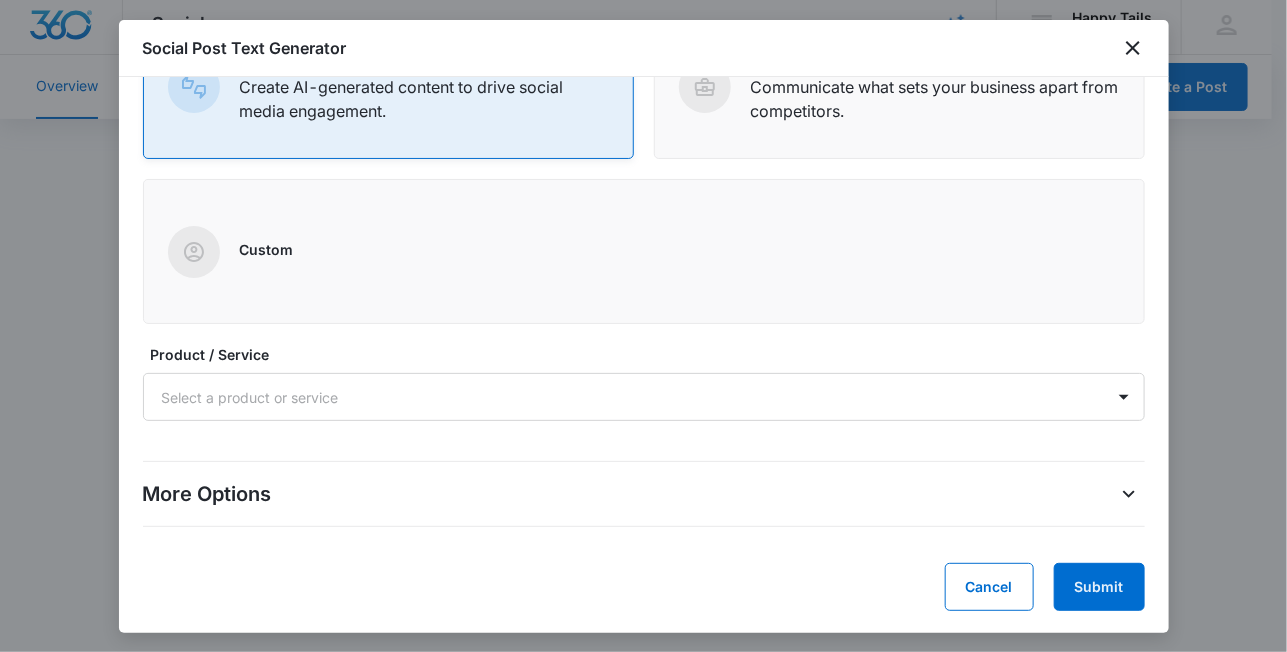 click on "Create AI-generated content to drive social media engagement." at bounding box center [424, 99] 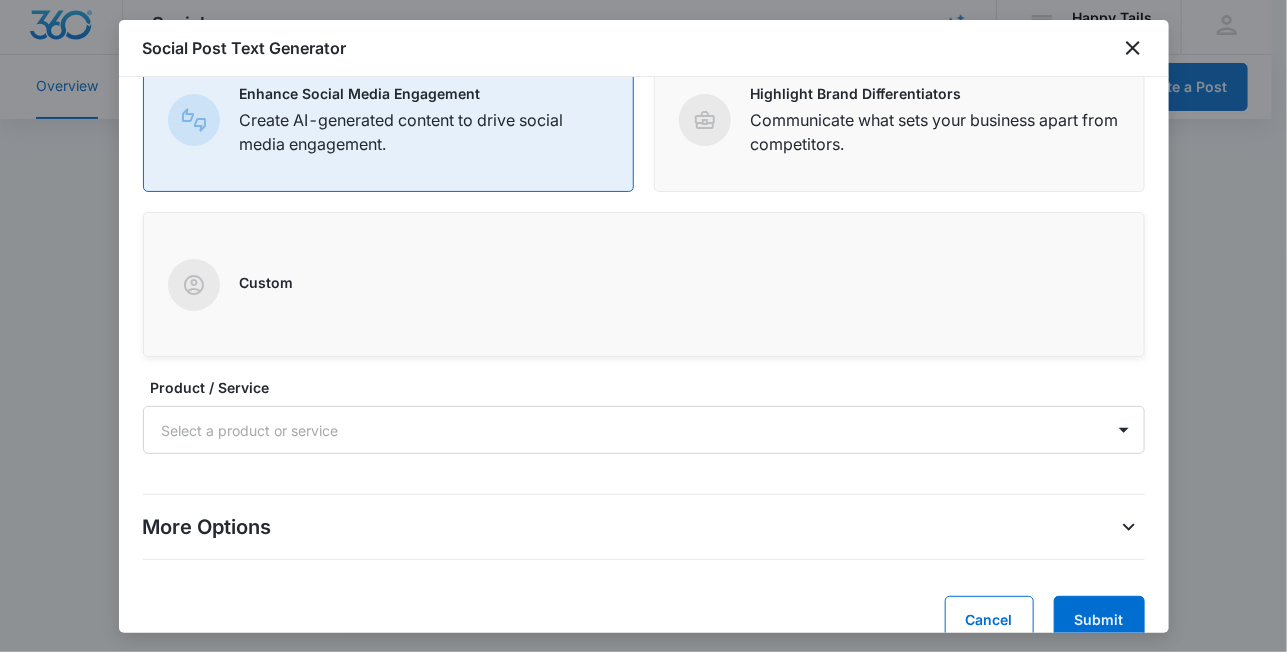 scroll, scrollTop: 515, scrollLeft: 0, axis: vertical 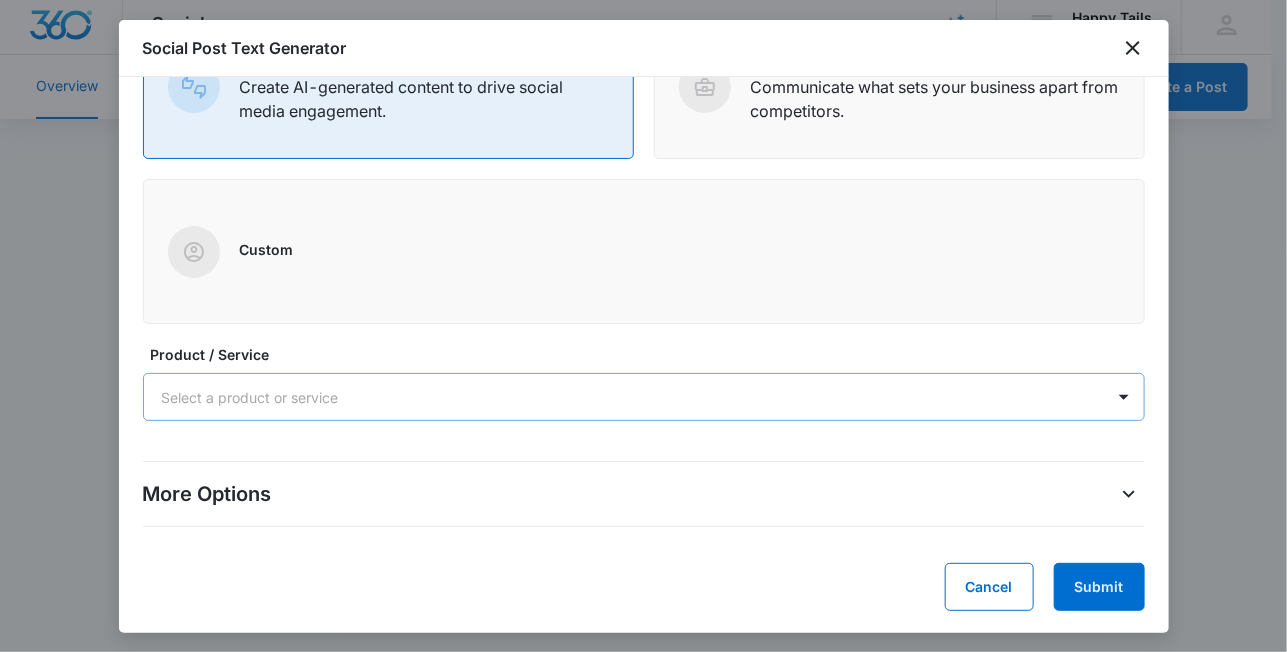 click at bounding box center (620, 397) 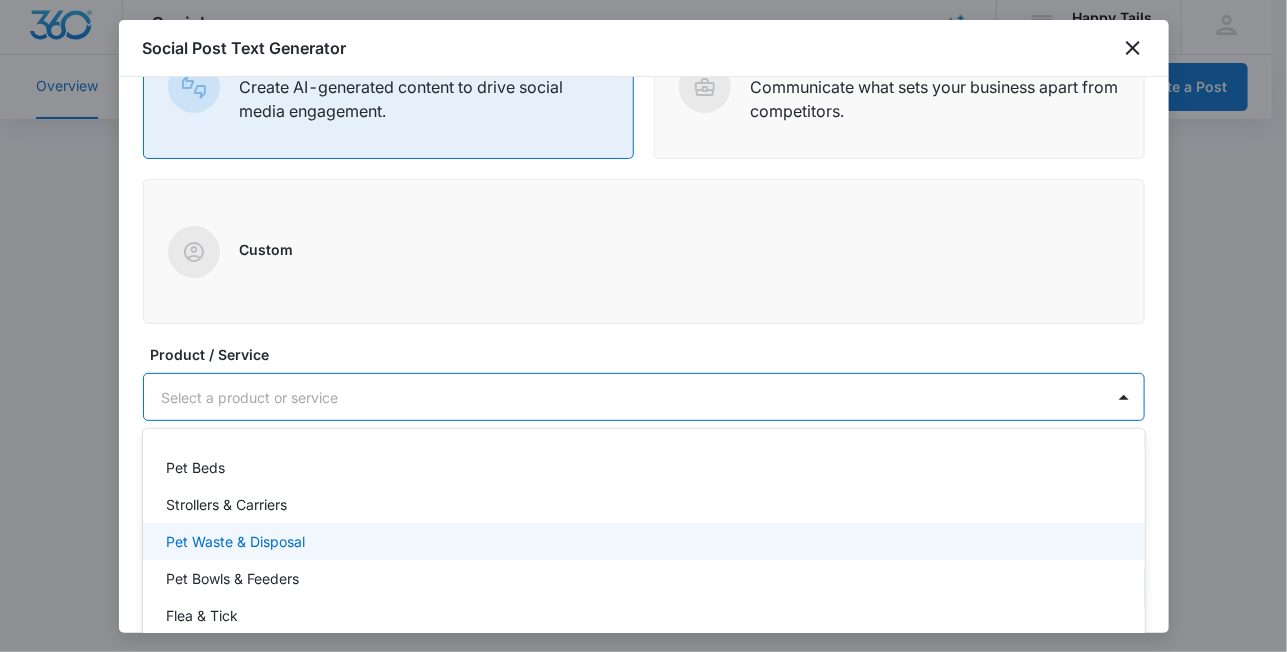 scroll, scrollTop: 33, scrollLeft: 0, axis: vertical 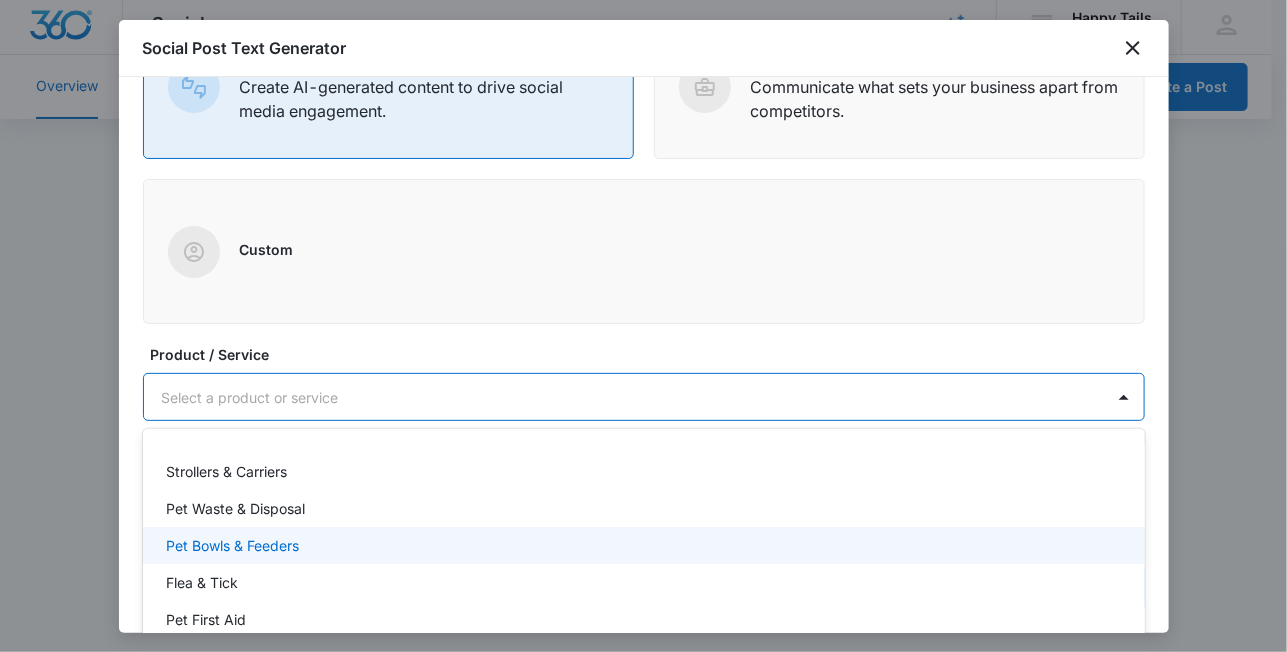 click on "Pet Bowls & Feeders" at bounding box center [233, 545] 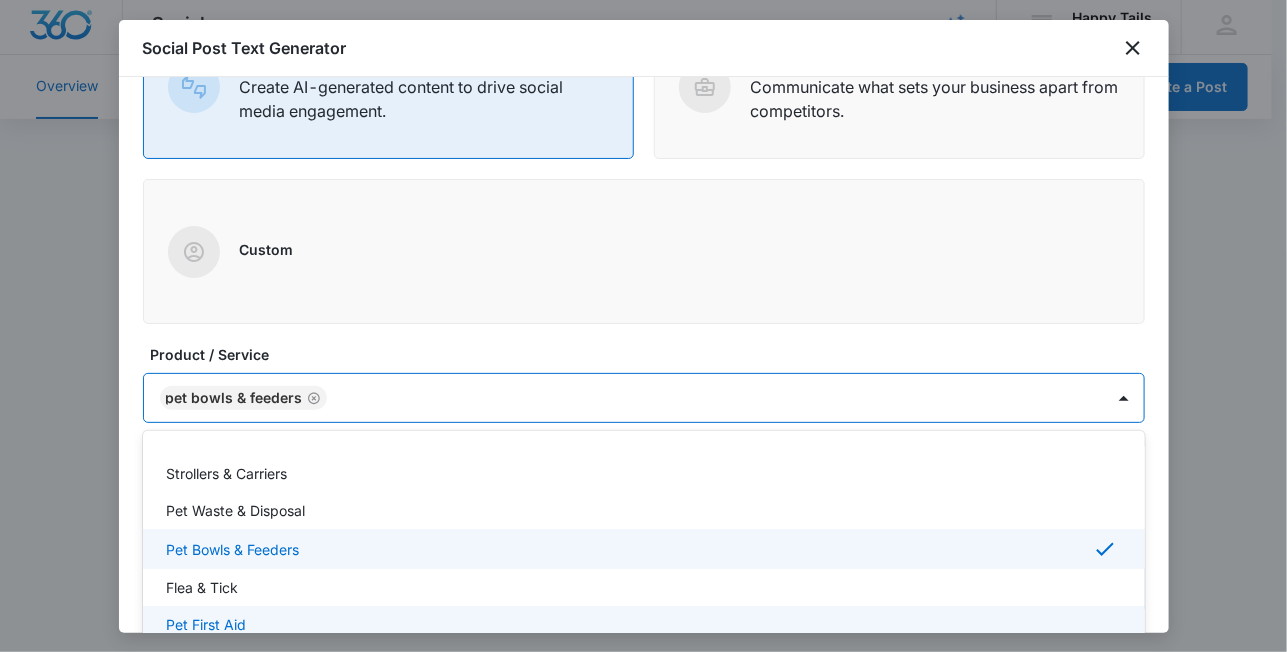 click on "Pet First Aid" at bounding box center (207, 624) 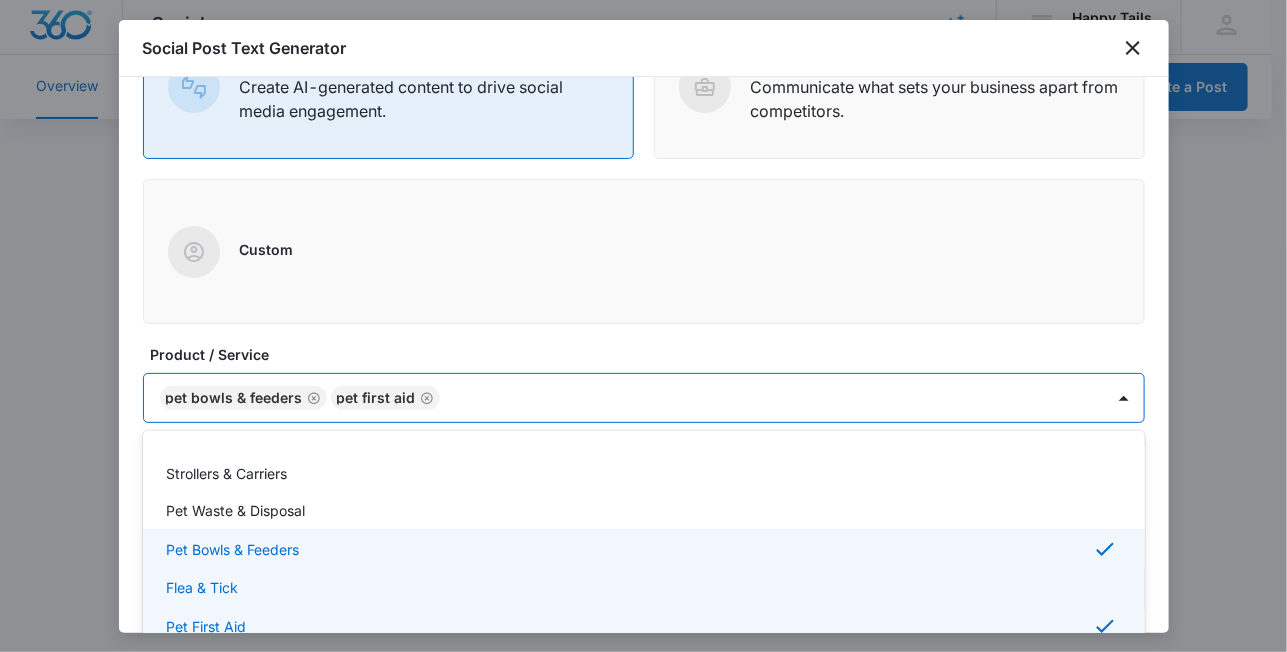 click on "Flea & Tick" at bounding box center [203, 587] 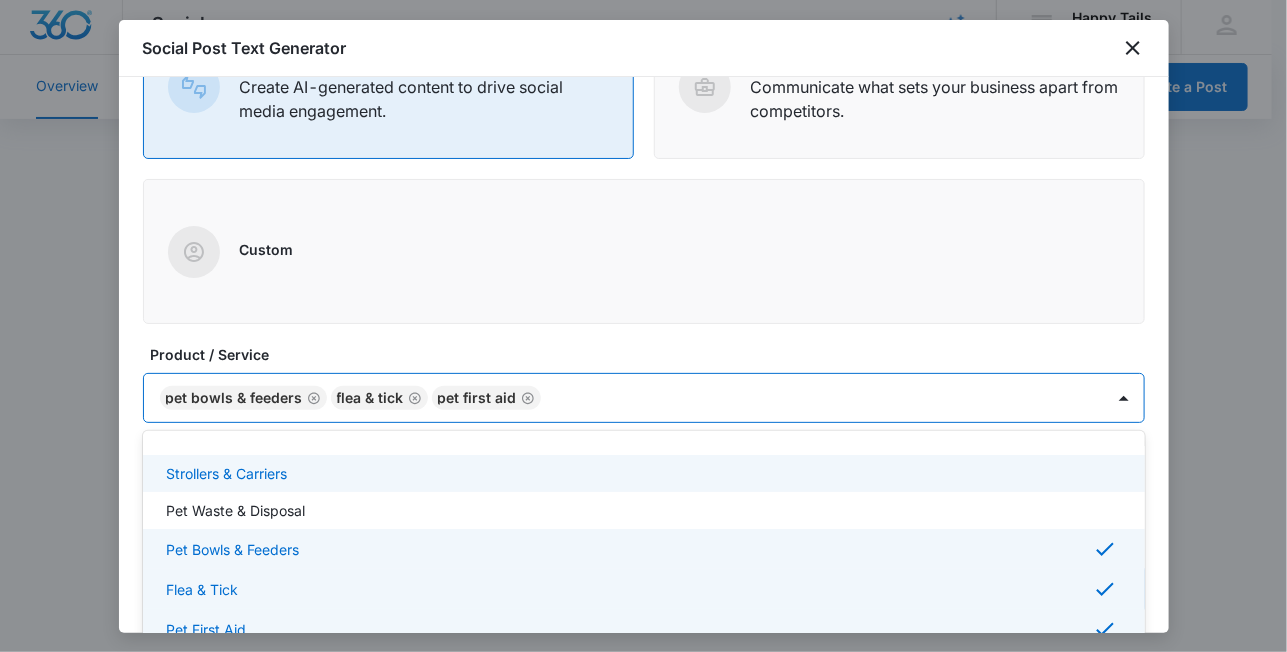 click 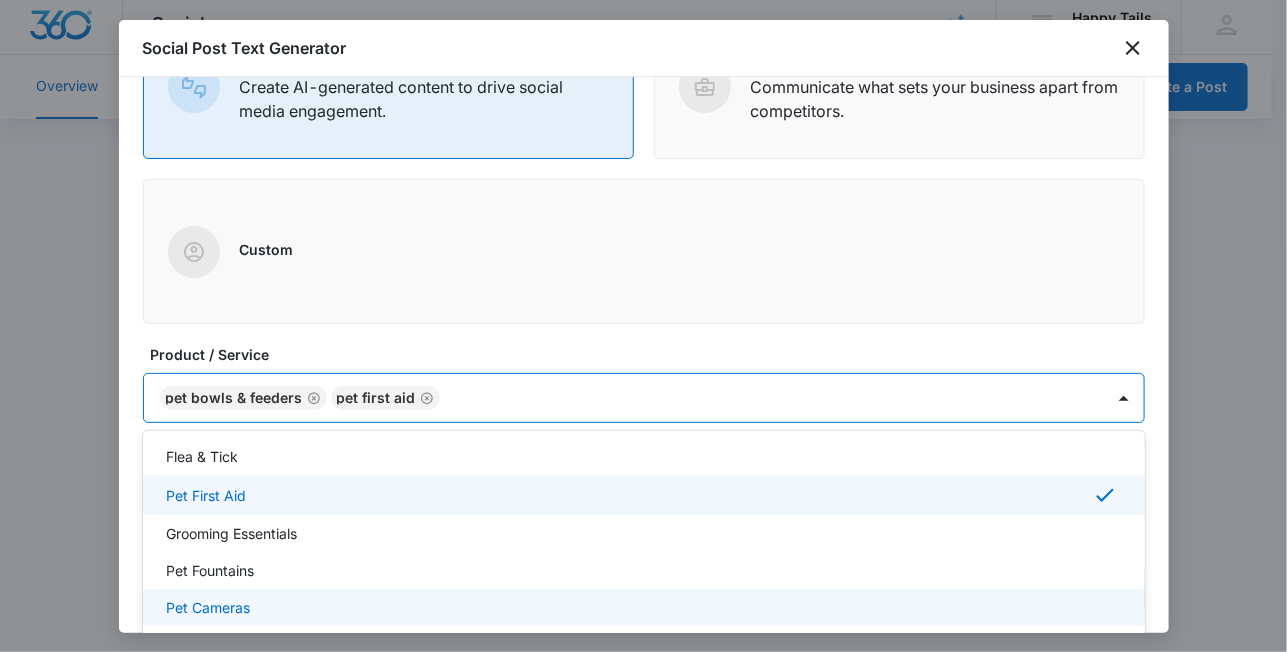scroll, scrollTop: 200, scrollLeft: 0, axis: vertical 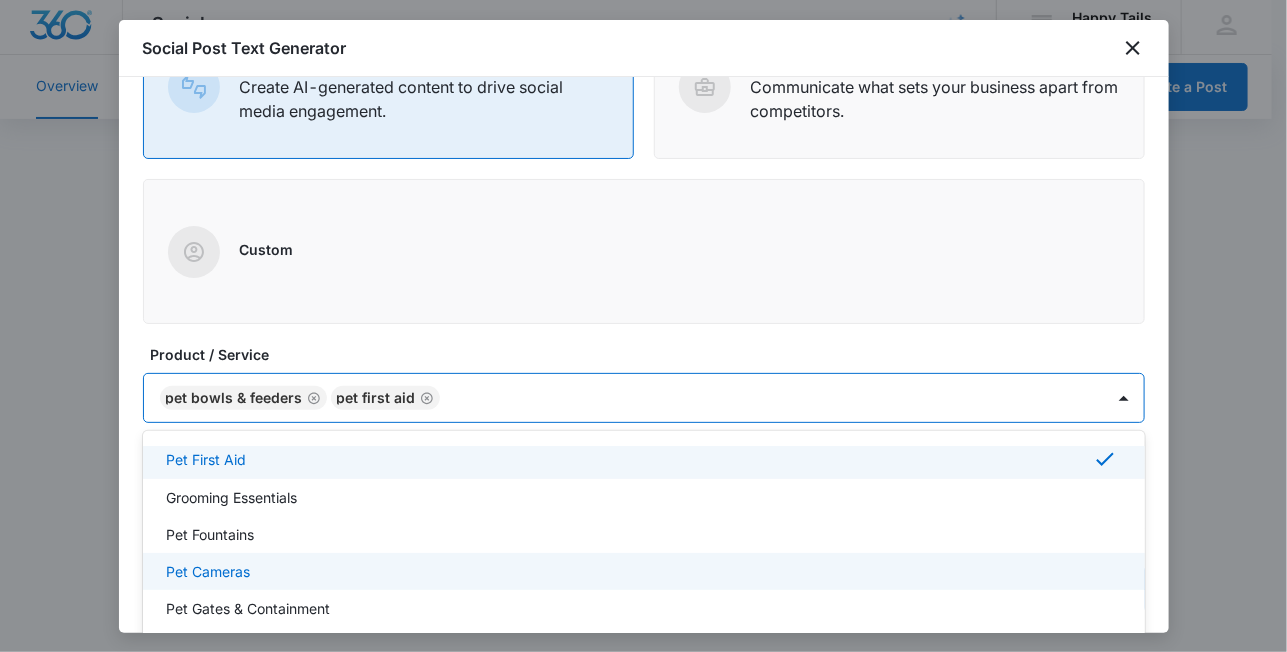 click on "Pet Cameras" at bounding box center (209, 571) 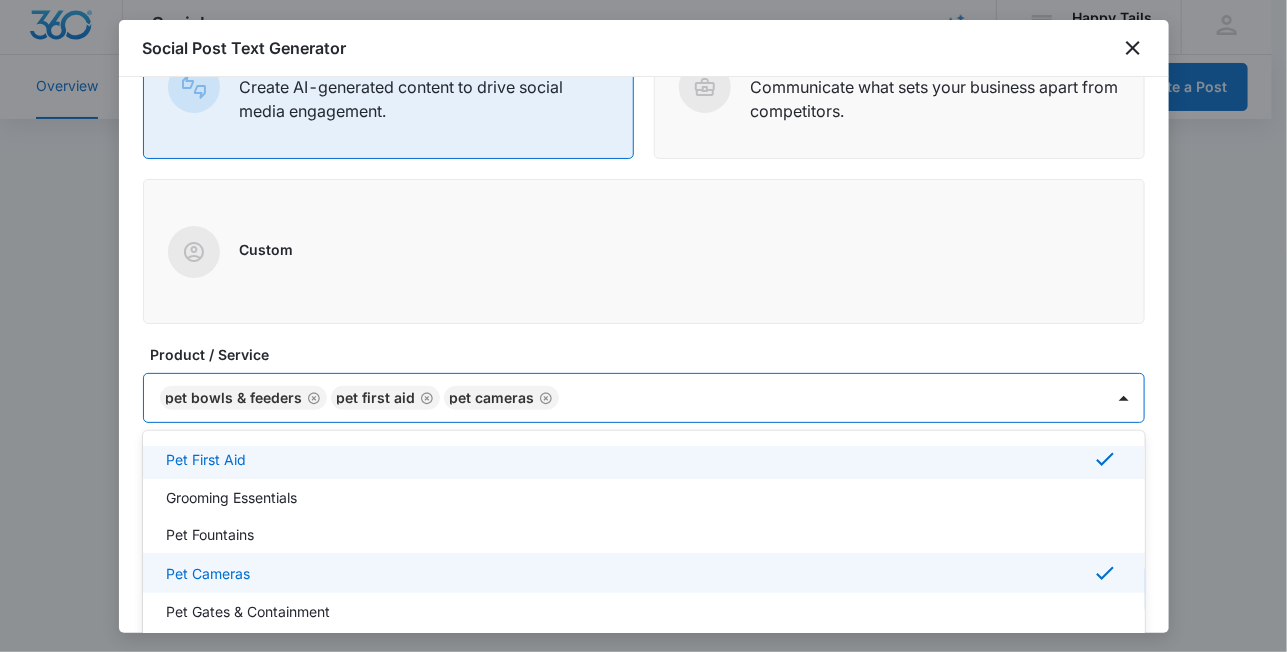 click 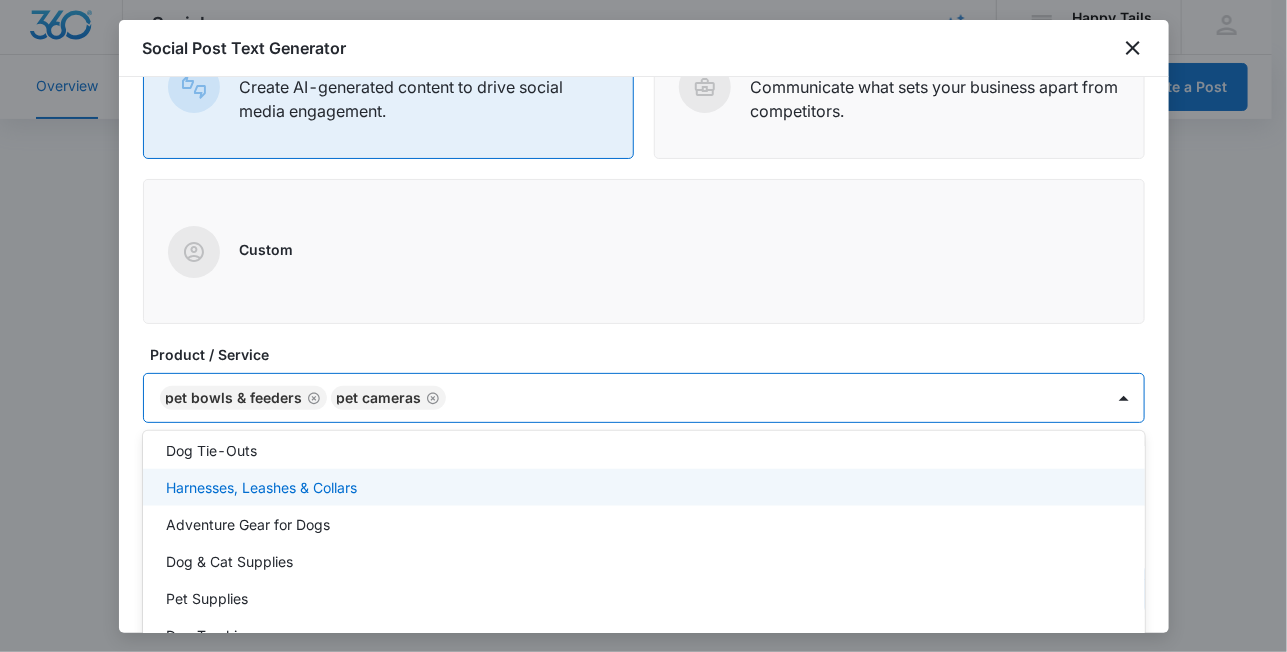 scroll, scrollTop: 802, scrollLeft: 0, axis: vertical 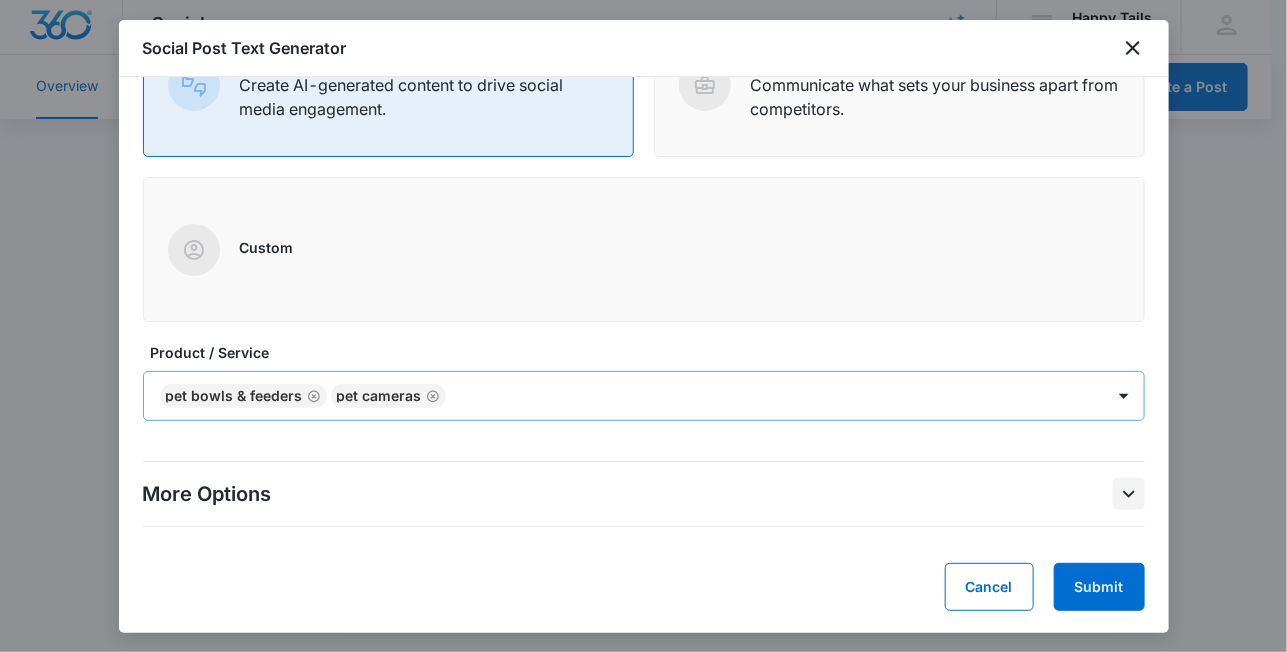 click 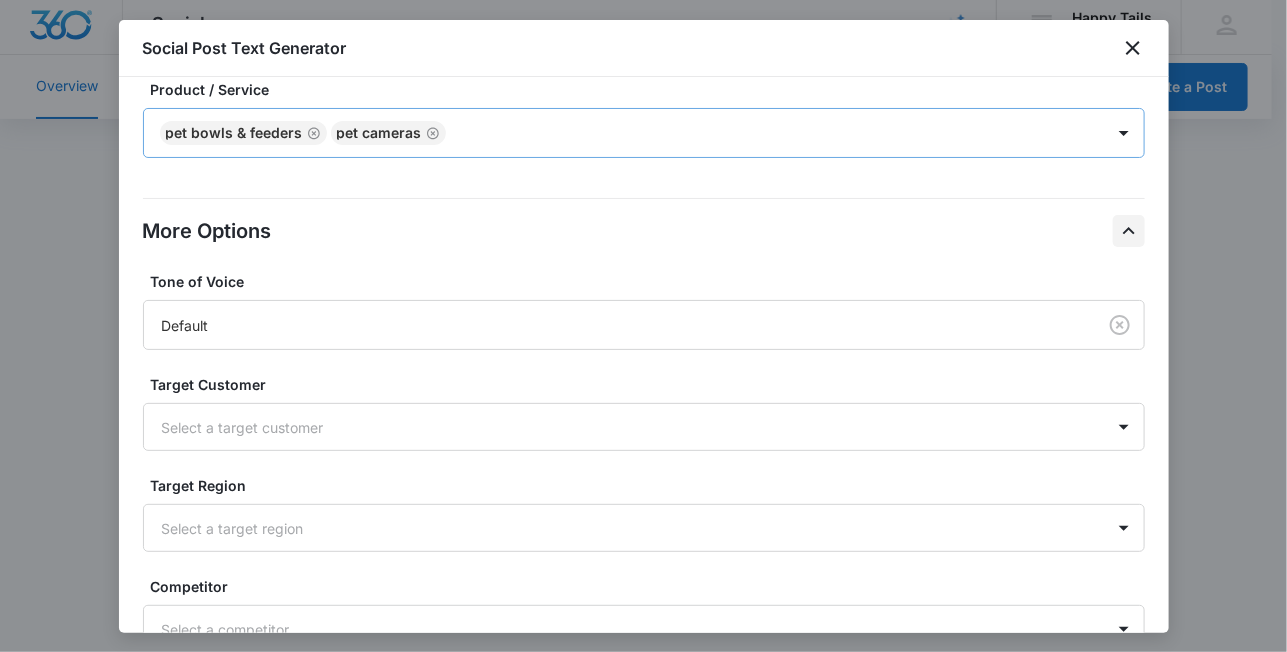 scroll, scrollTop: 783, scrollLeft: 0, axis: vertical 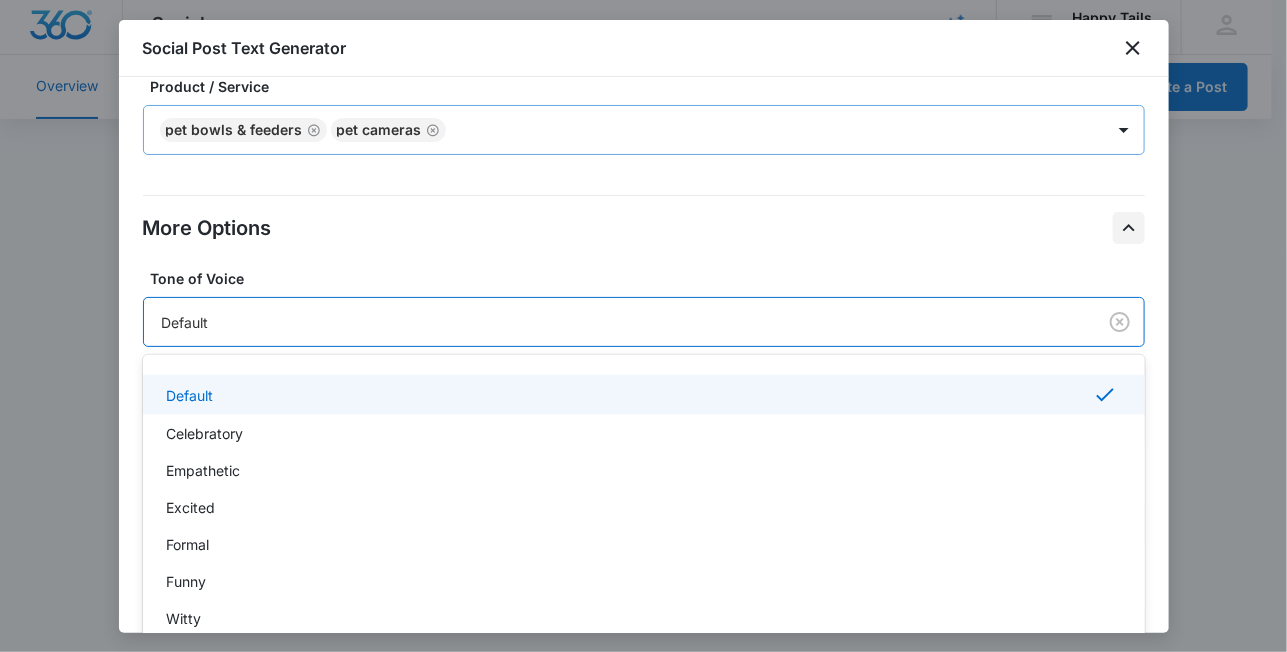click on "Default" at bounding box center [616, 322] 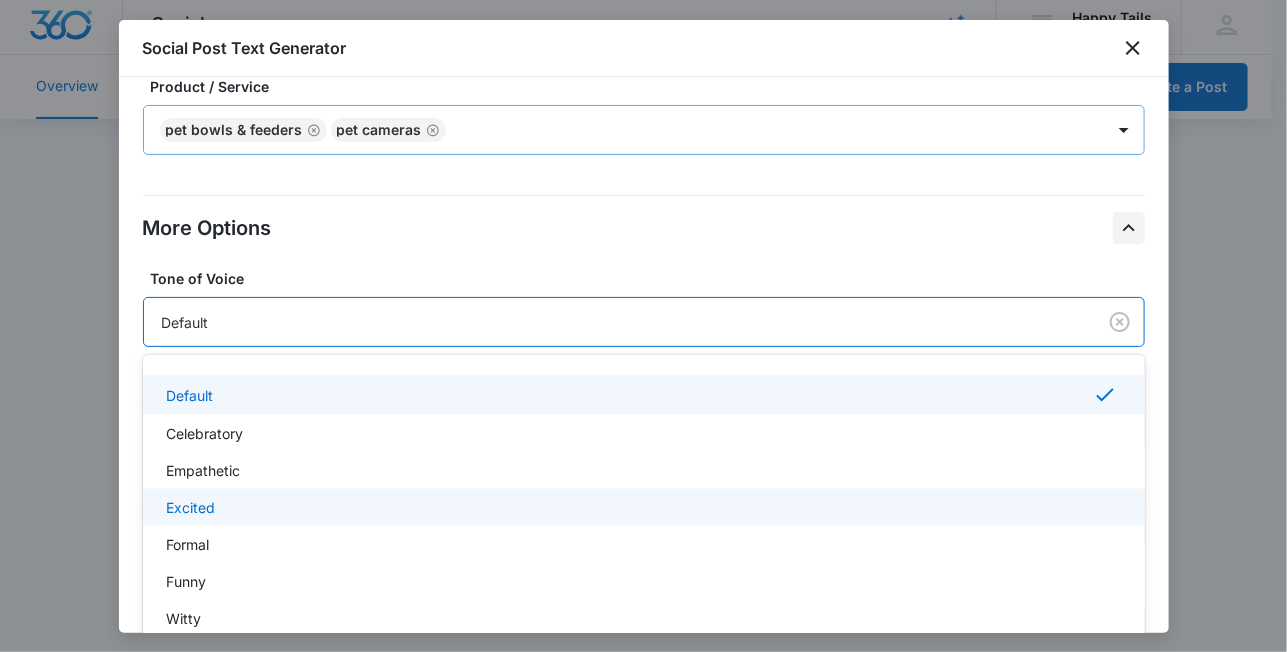 click on "Excited" at bounding box center [642, 507] 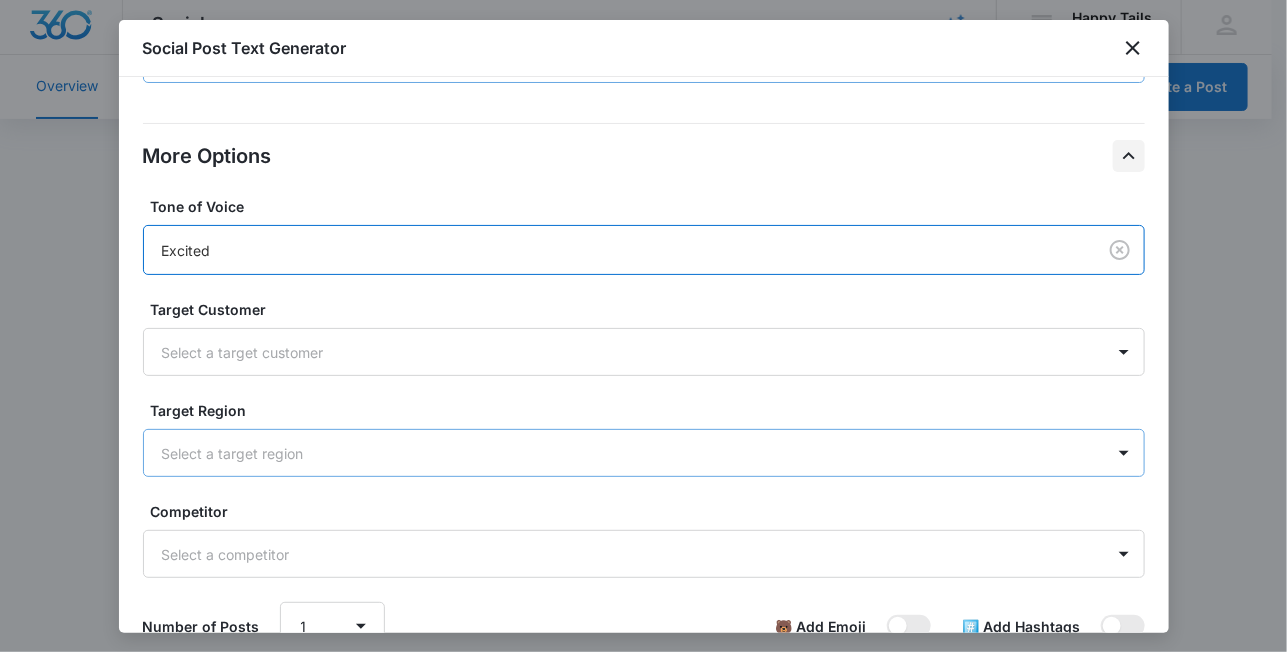 scroll, scrollTop: 884, scrollLeft: 0, axis: vertical 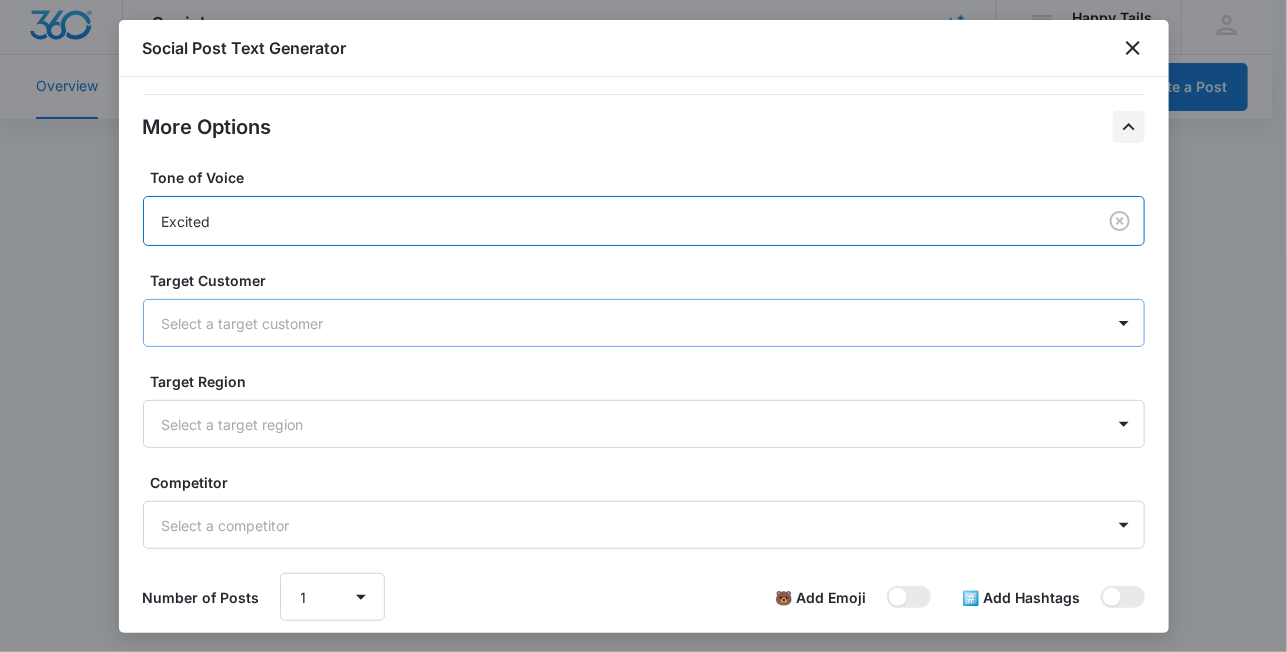 click on "Select a target customer" at bounding box center [644, 323] 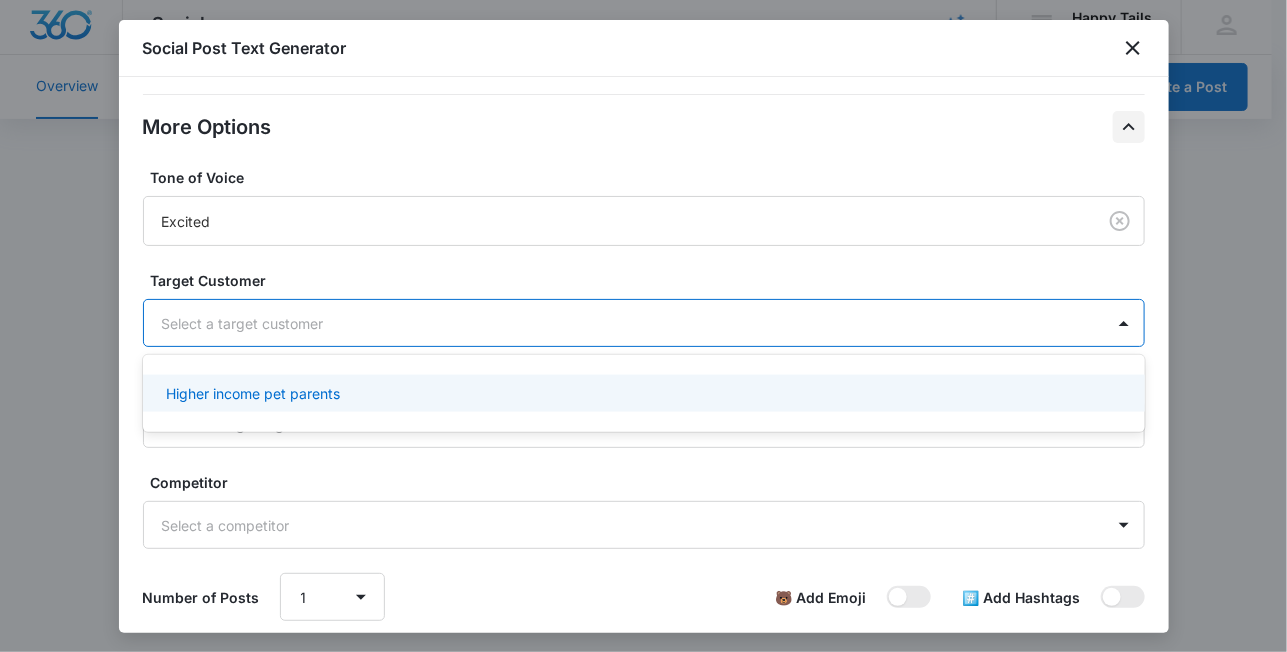 click on "Higher income pet parents" at bounding box center (254, 393) 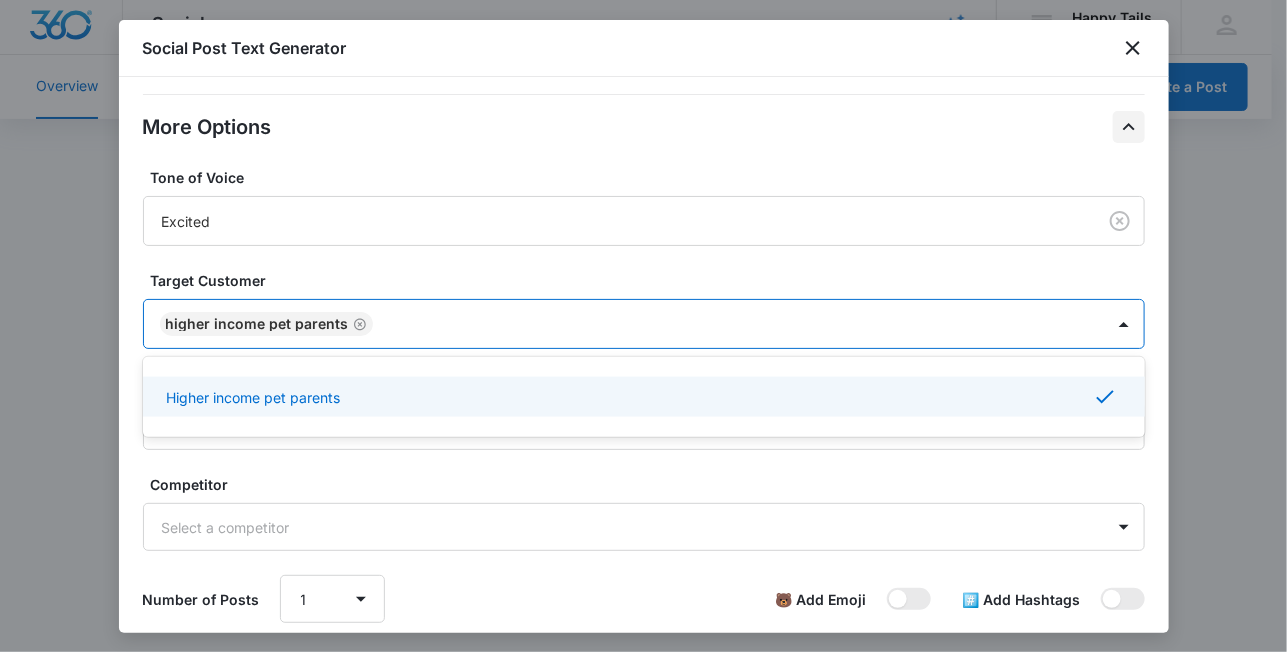 click on "Tone of Voice Excited Target Customer option Higher income pet parents, selected. 1 result available. Use Up and Down to choose options, press Enter to select the currently focused option, press Escape to exit the menu, press Tab to select the option and exit the menu. Higher income pet parents Higher income pet parents Target Region Select a target region Competitor Select a competitor Number of Posts 1 2 3 4 5 6 7 8 9 10 🐻 Add Emoji #️⃣ Add Hashtags" at bounding box center (644, 395) 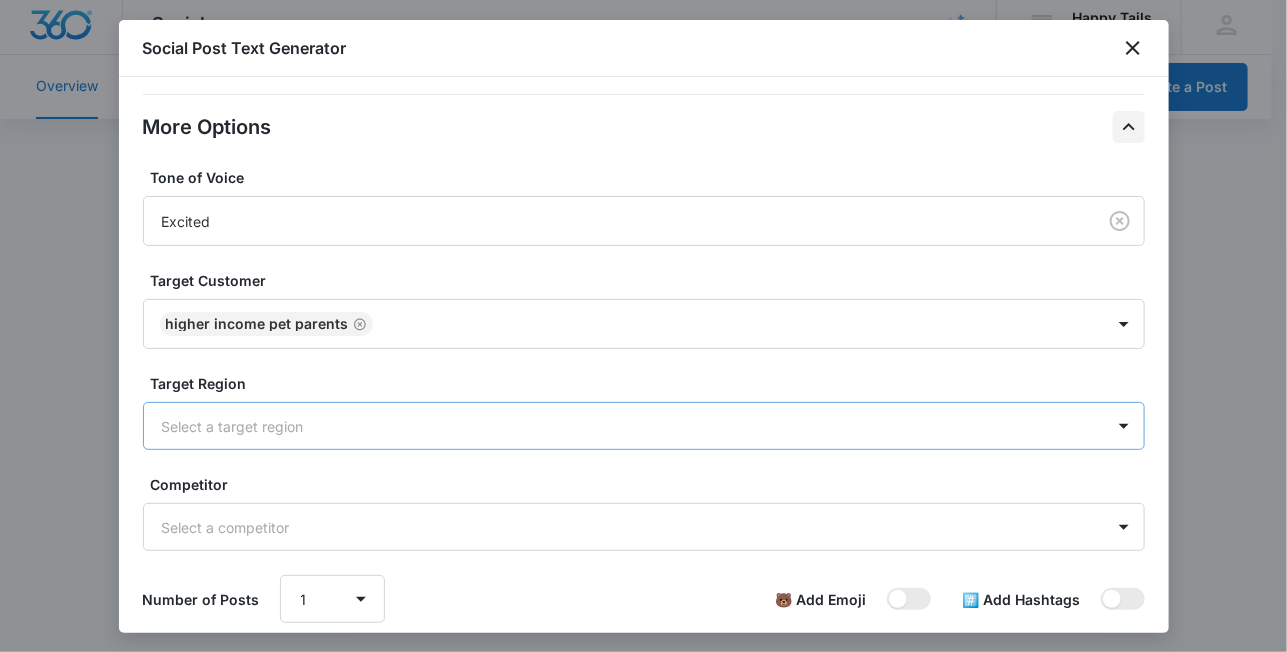 click at bounding box center [620, 426] 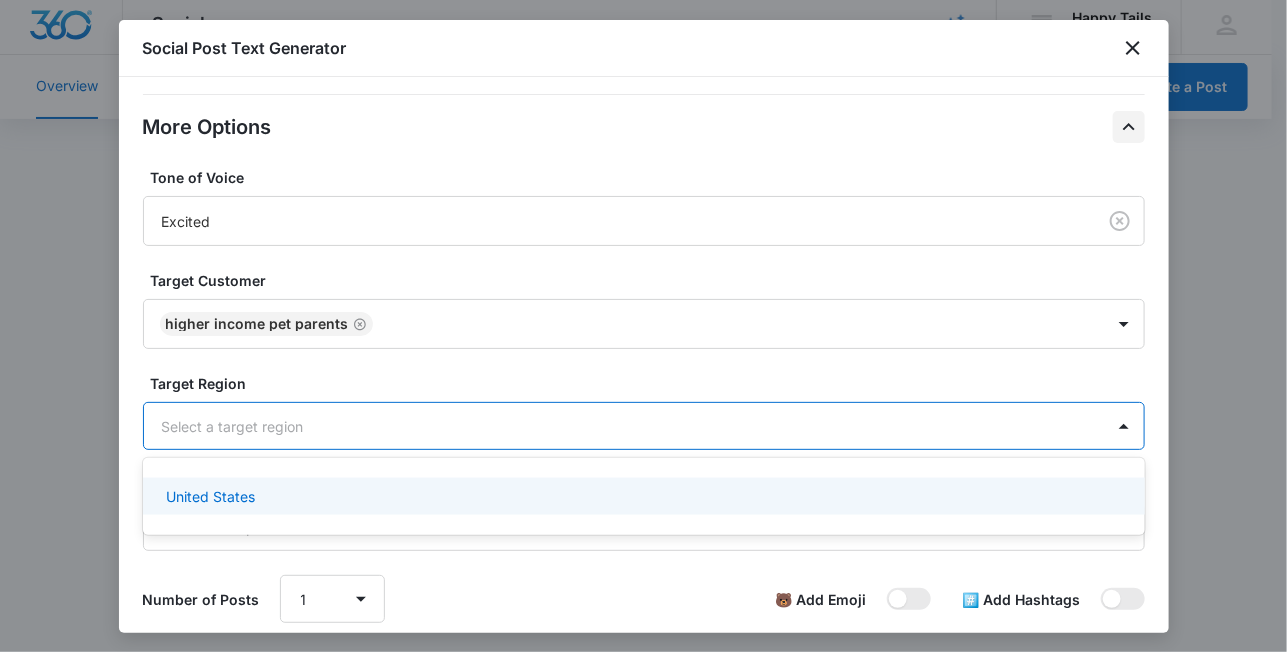 click on "United States" at bounding box center [642, 496] 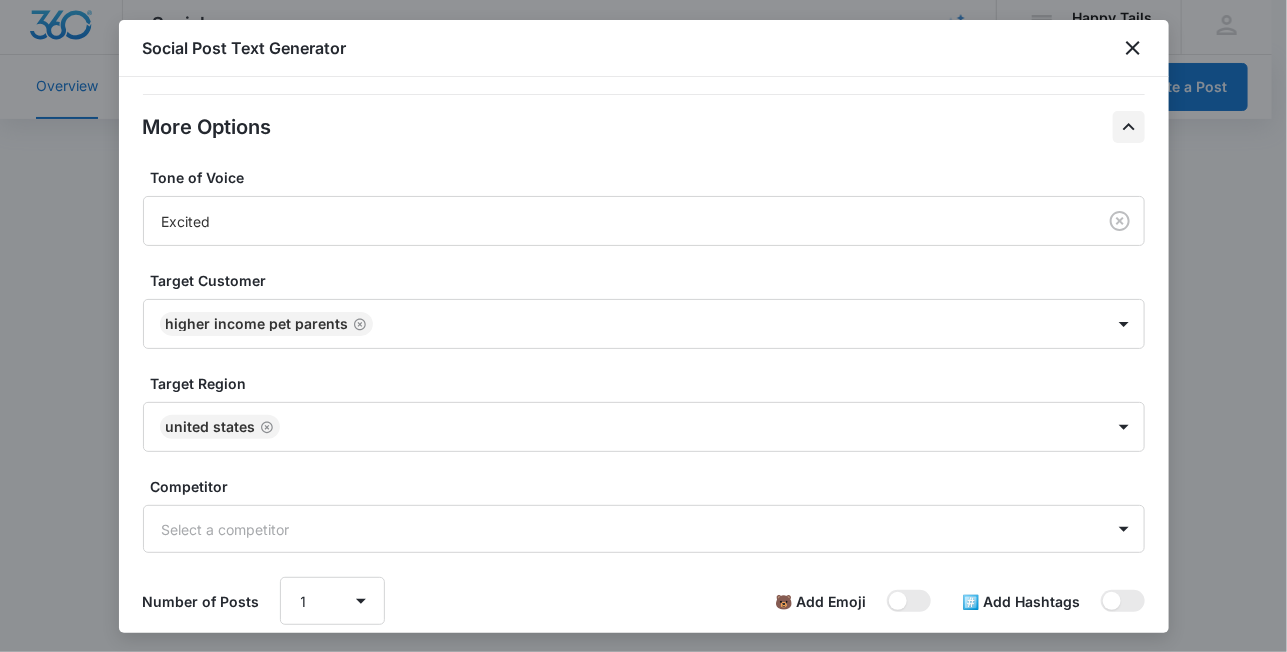 click on "Tone of Voice Excited Target Customer Higher income pet parents Target Region United States Competitor Select a competitor Number of Posts 1 2 3 4 5 6 7 8 9 10 🐻 Add Emoji #️⃣ Add Hashtags" at bounding box center [644, 396] 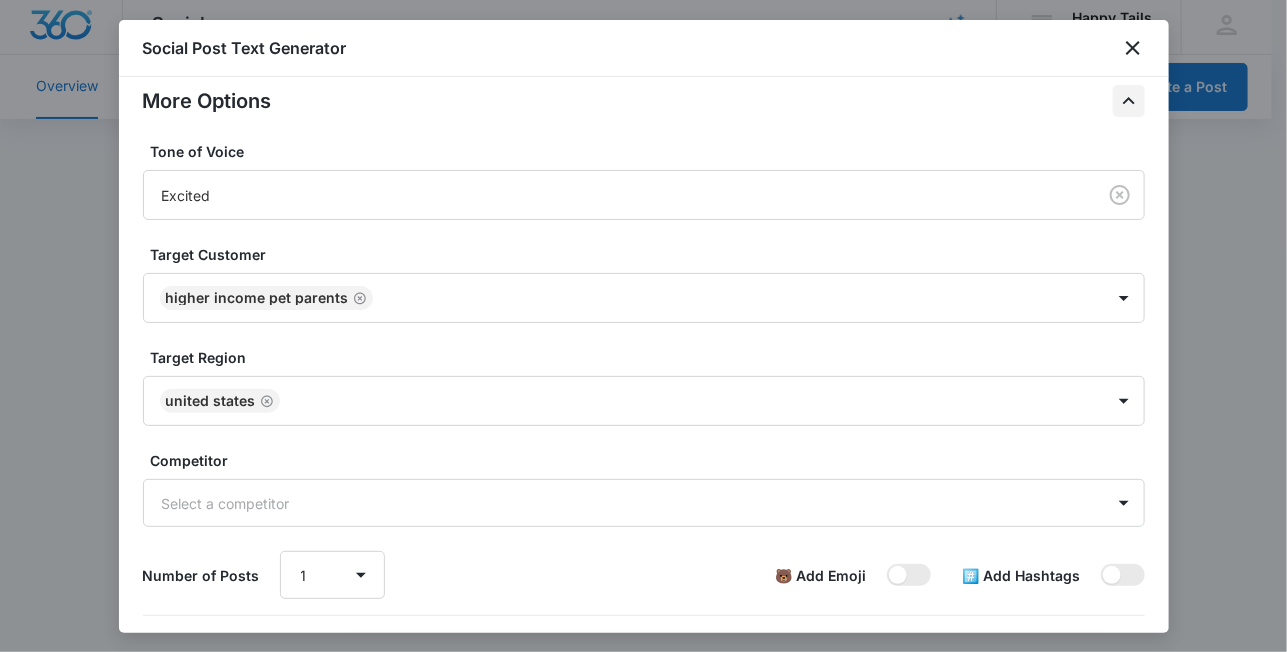 scroll, scrollTop: 997, scrollLeft: 0, axis: vertical 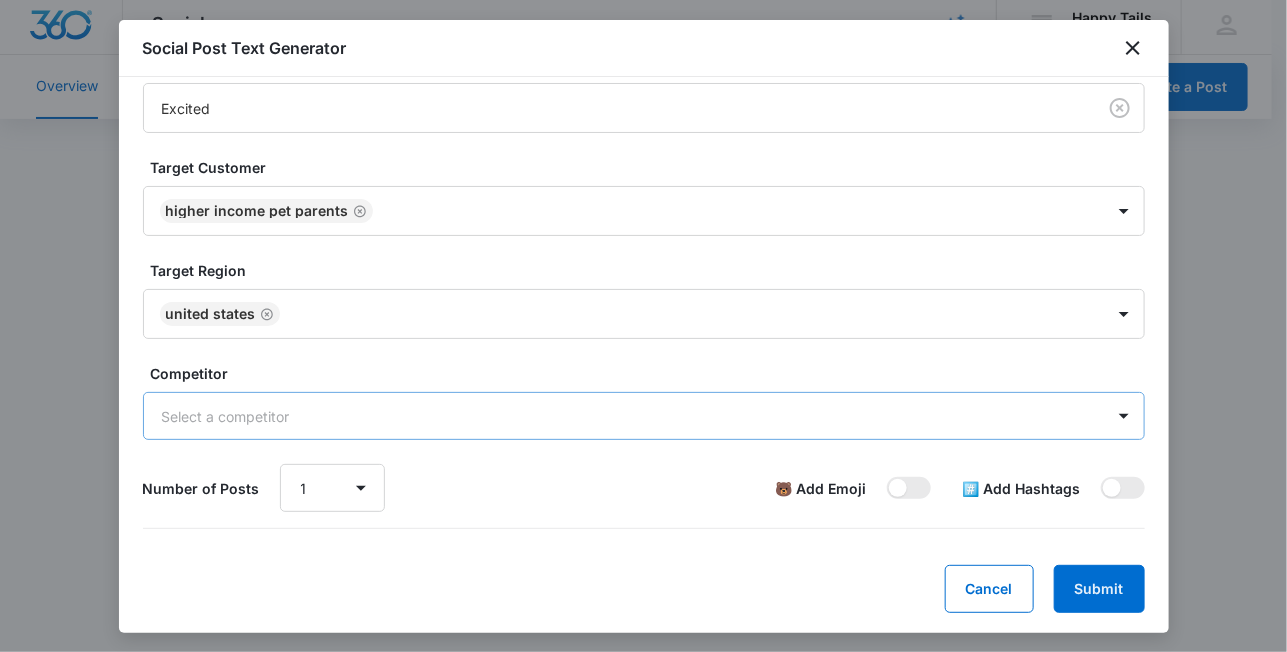 click at bounding box center (620, 416) 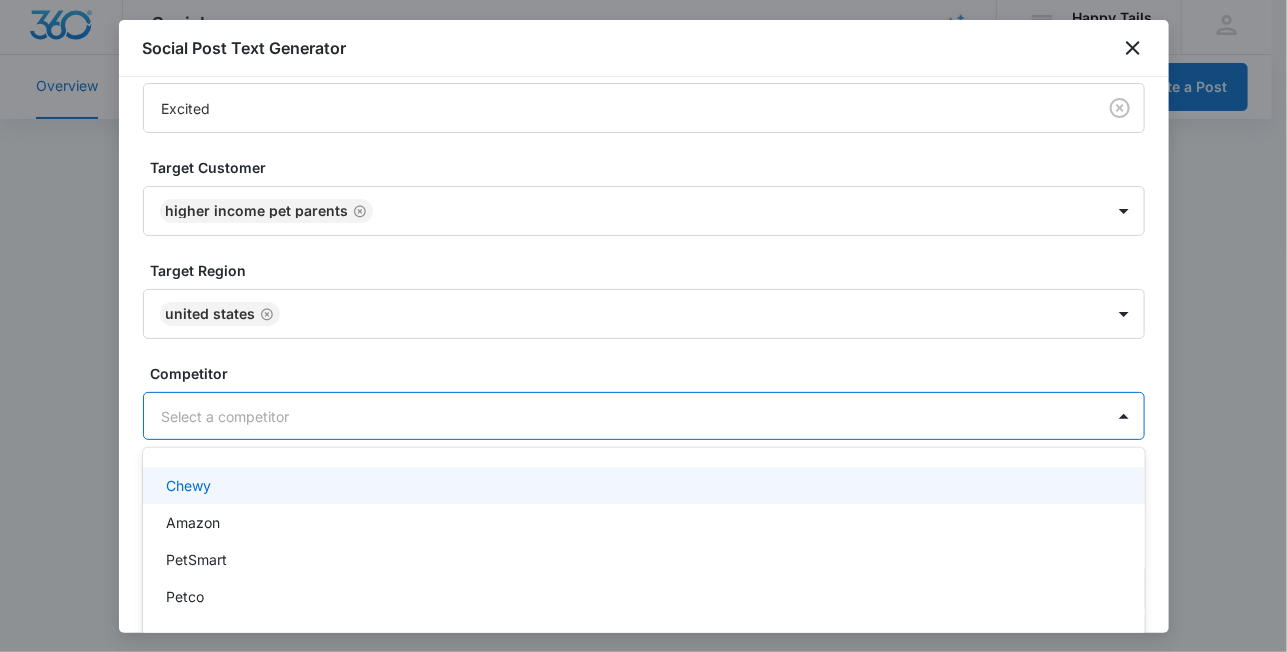 click on "Chewy" at bounding box center [642, 486] 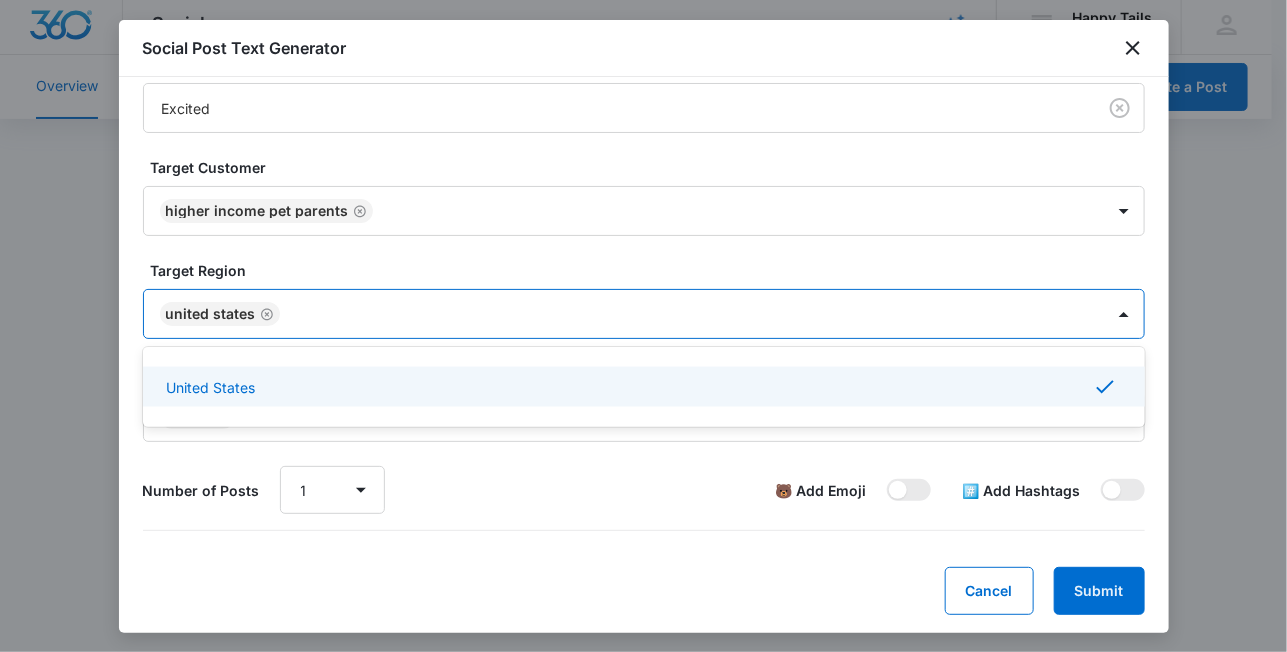 click at bounding box center [682, 314] 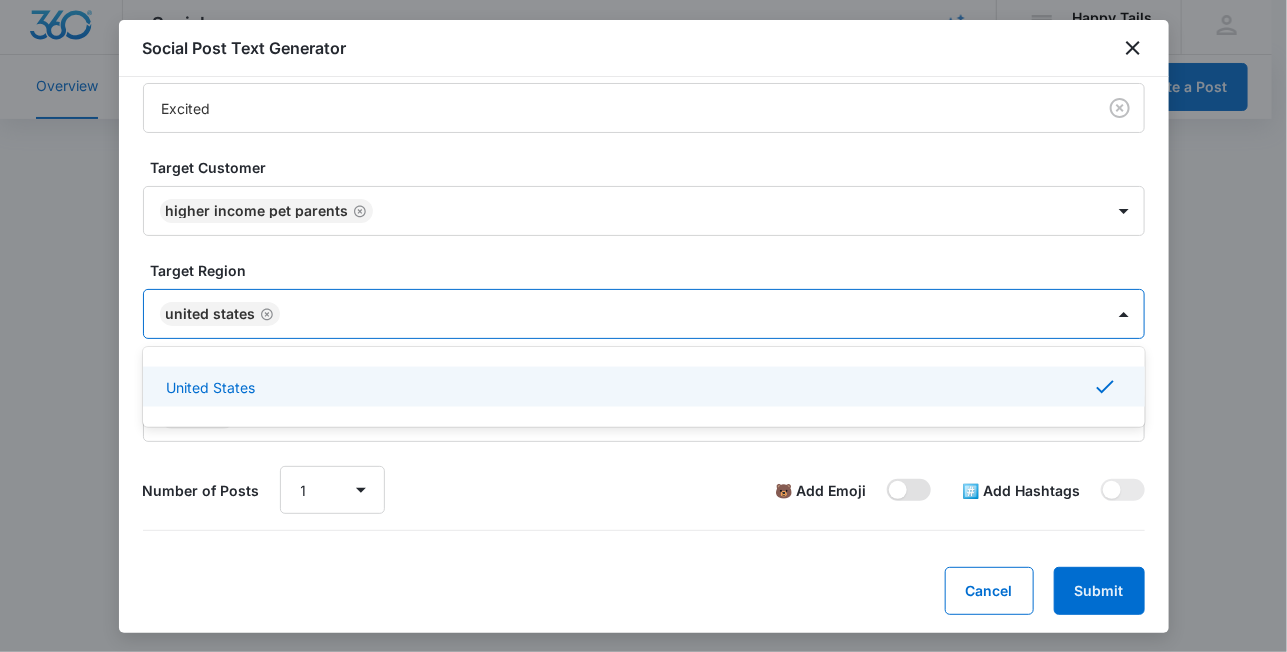 click at bounding box center [909, 490] 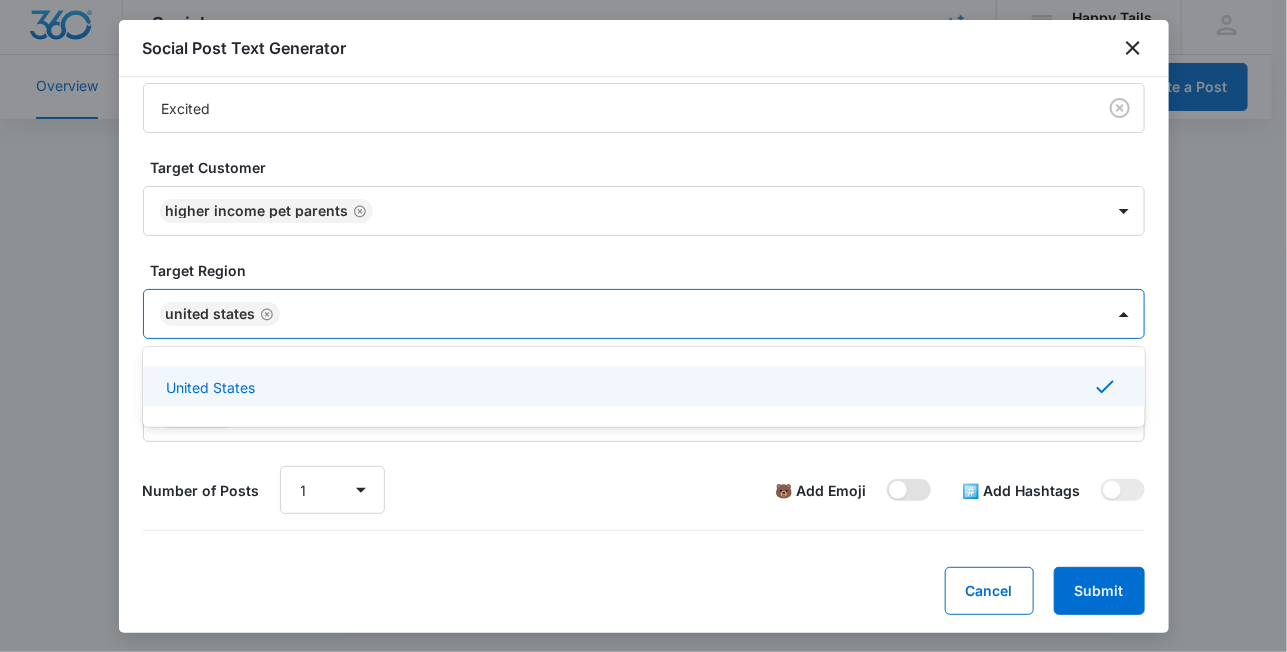 click at bounding box center [886, 478] 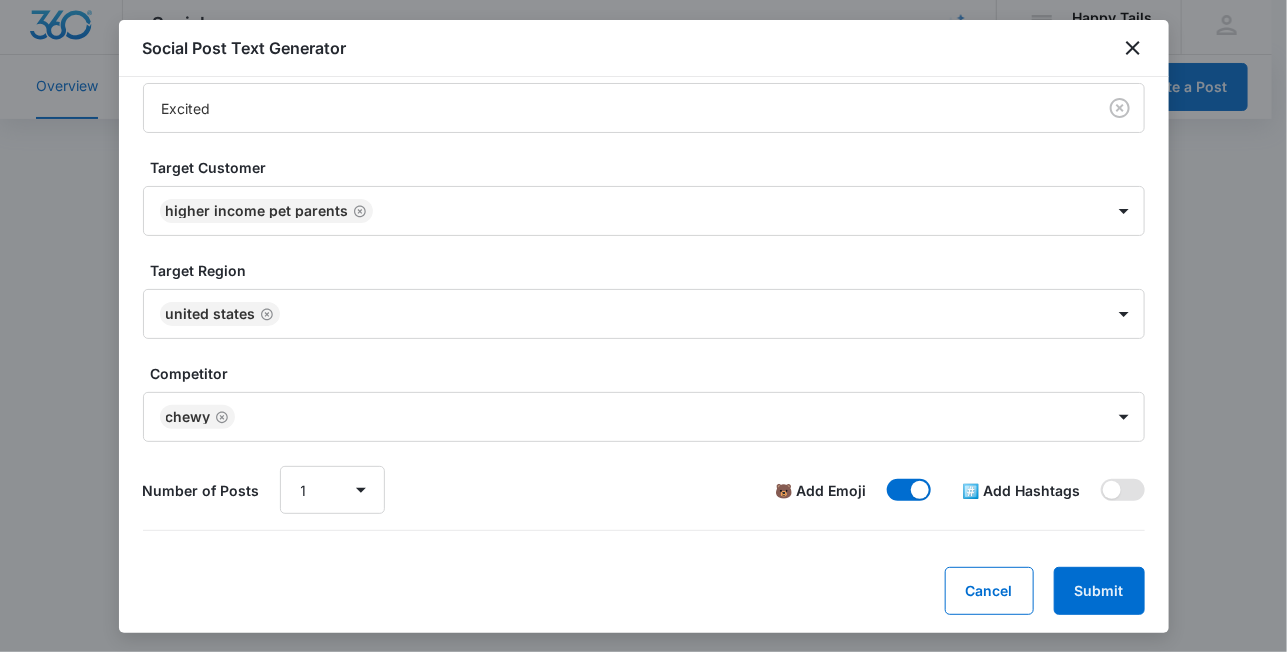 click at bounding box center (1123, 490) 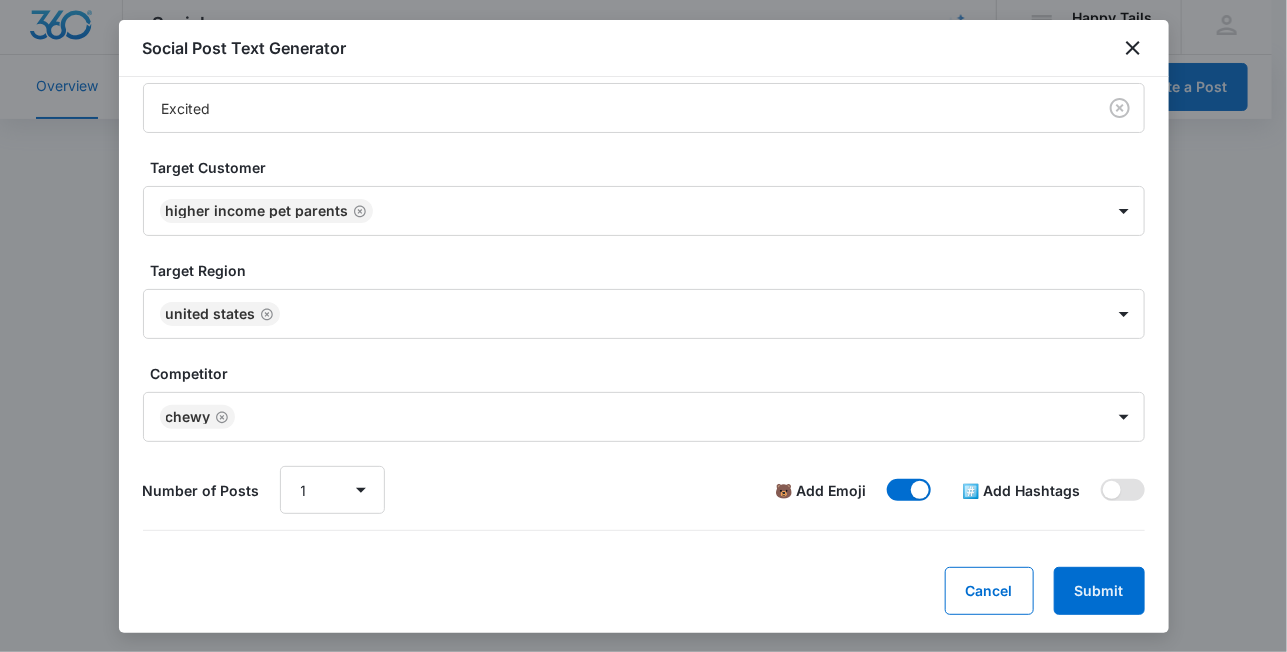 checkbox on "true" 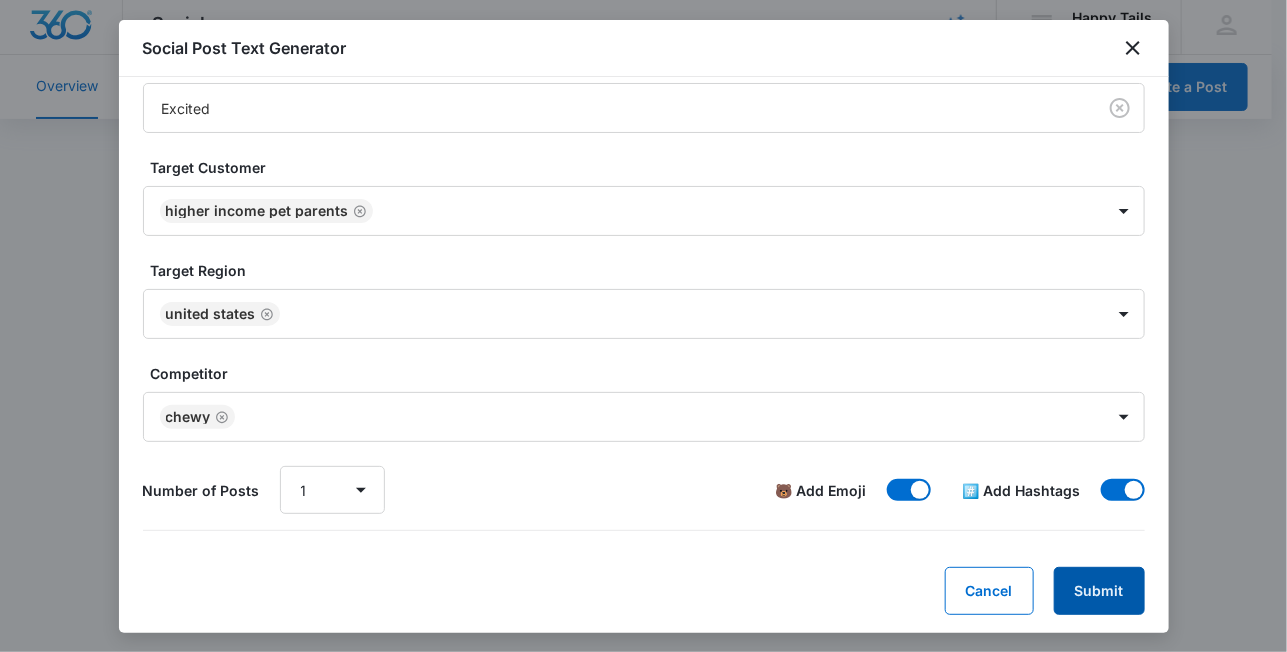 click on "Submit" at bounding box center (1099, 591) 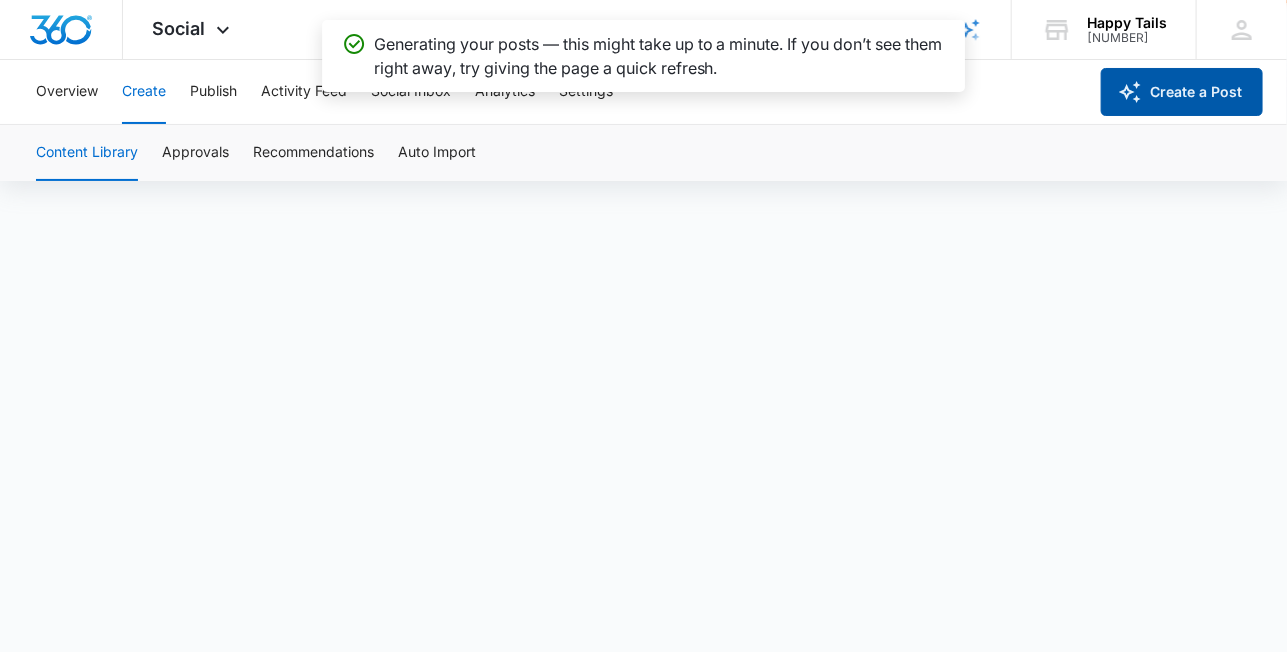 scroll, scrollTop: 0, scrollLeft: 0, axis: both 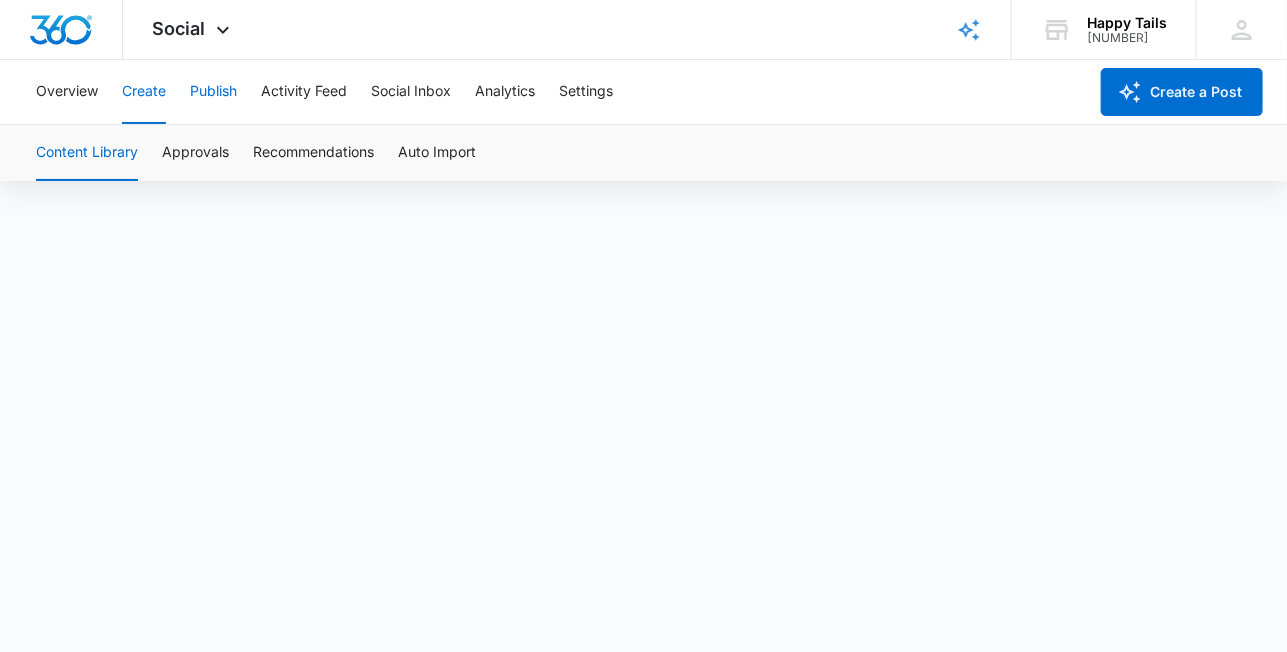 click on "Publish" at bounding box center [213, 92] 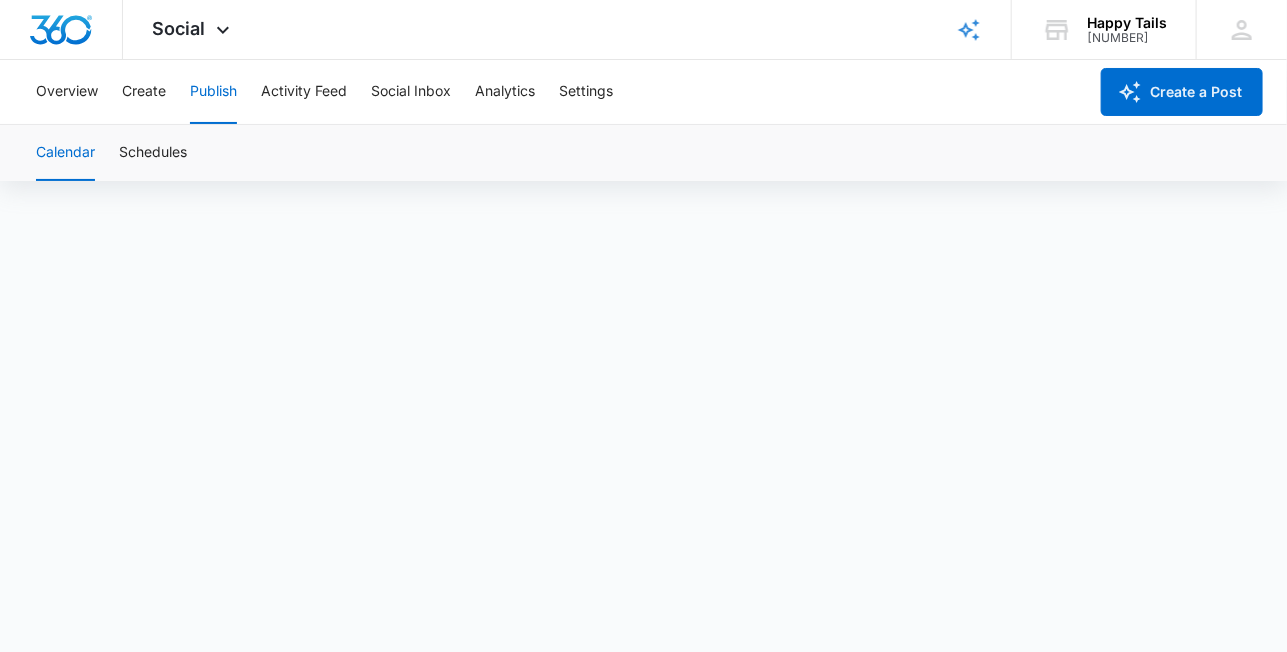 scroll, scrollTop: 14, scrollLeft: 0, axis: vertical 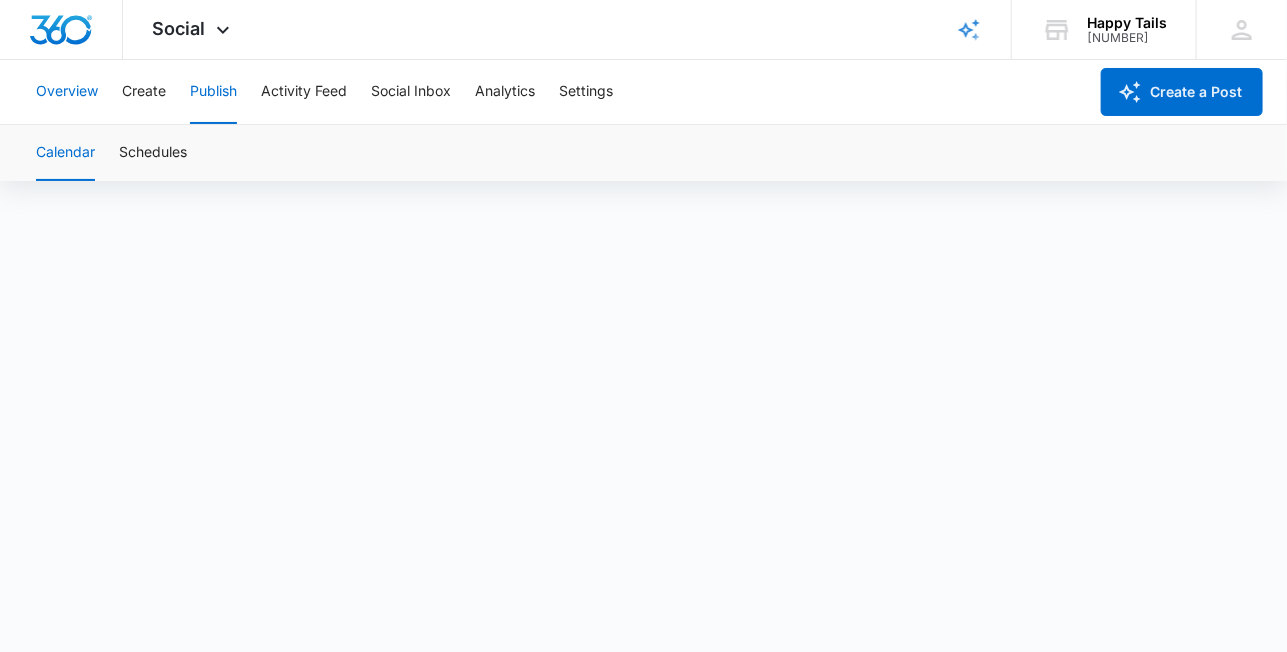 click on "Overview" at bounding box center [67, 92] 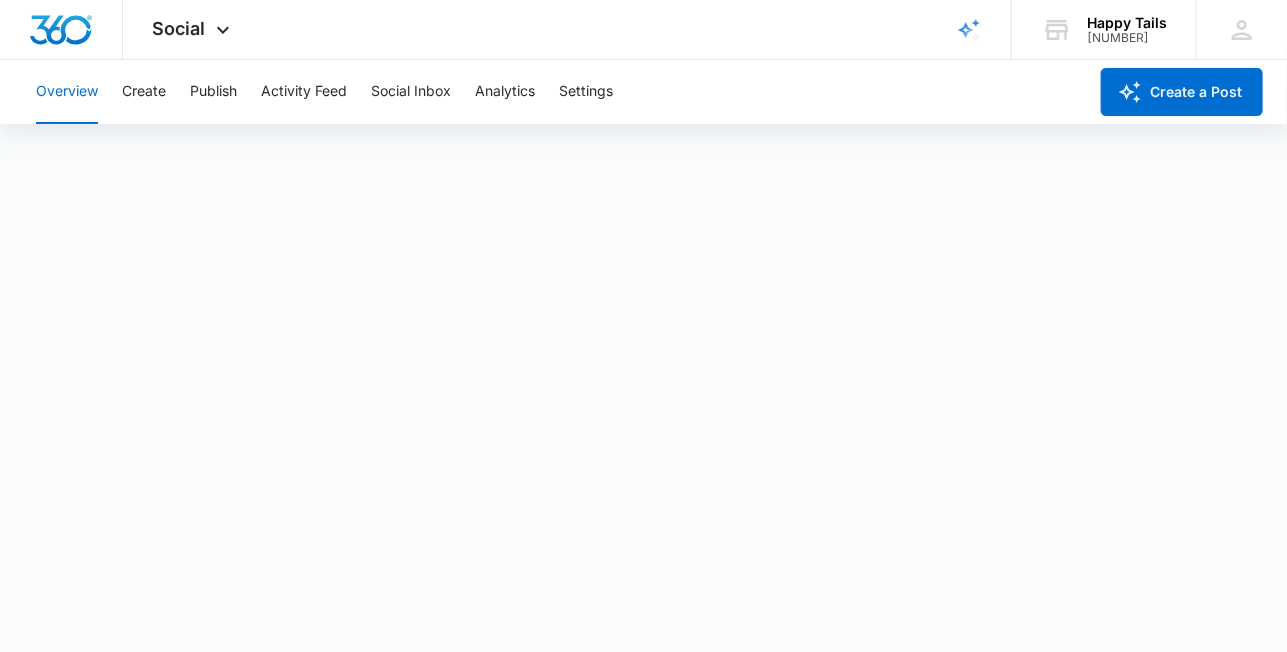 scroll, scrollTop: 0, scrollLeft: 0, axis: both 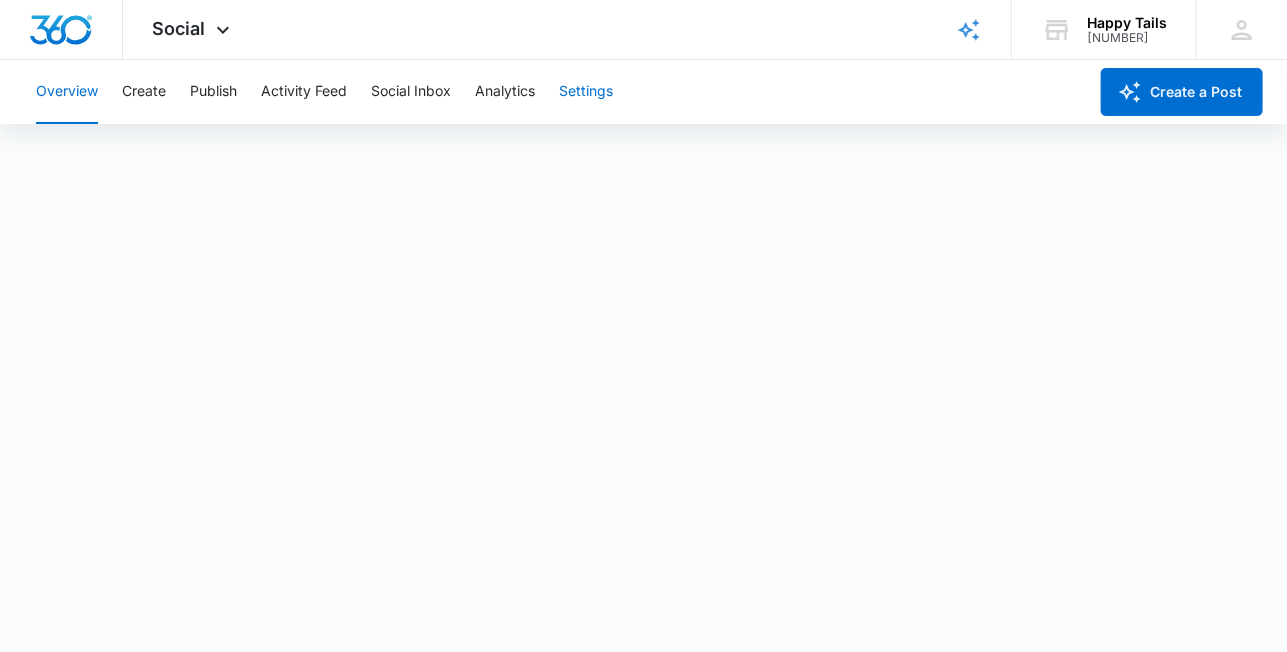 click on "Settings" at bounding box center [586, 92] 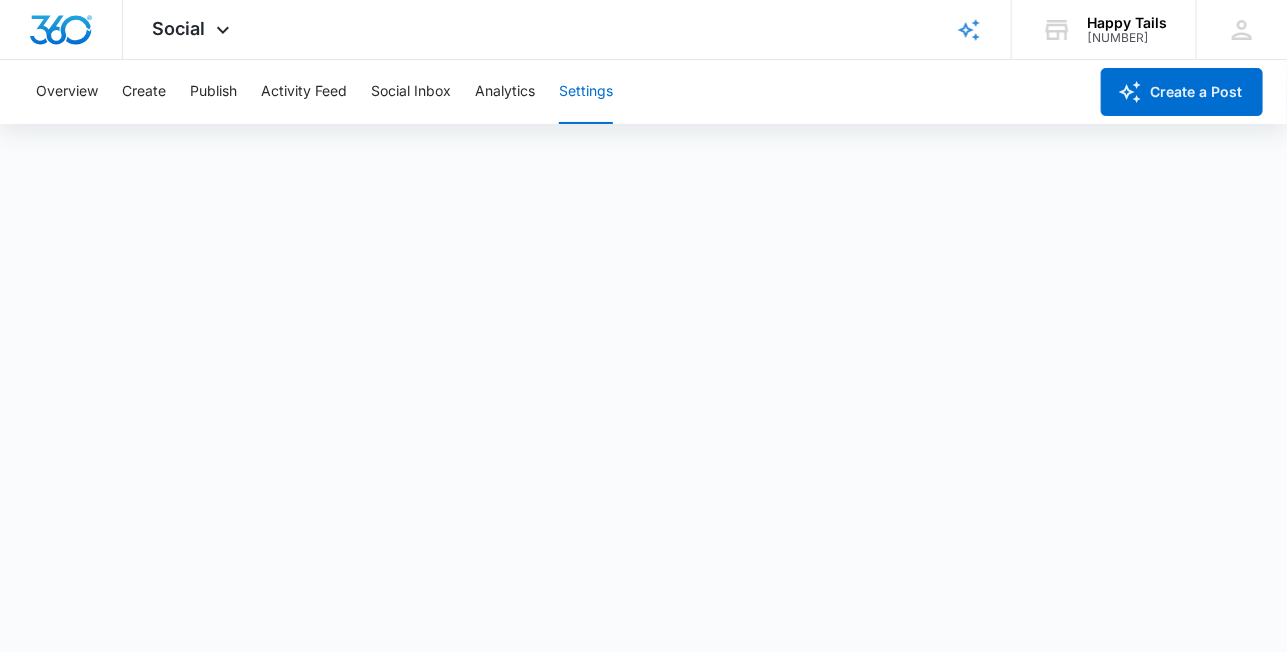 scroll, scrollTop: 6, scrollLeft: 0, axis: vertical 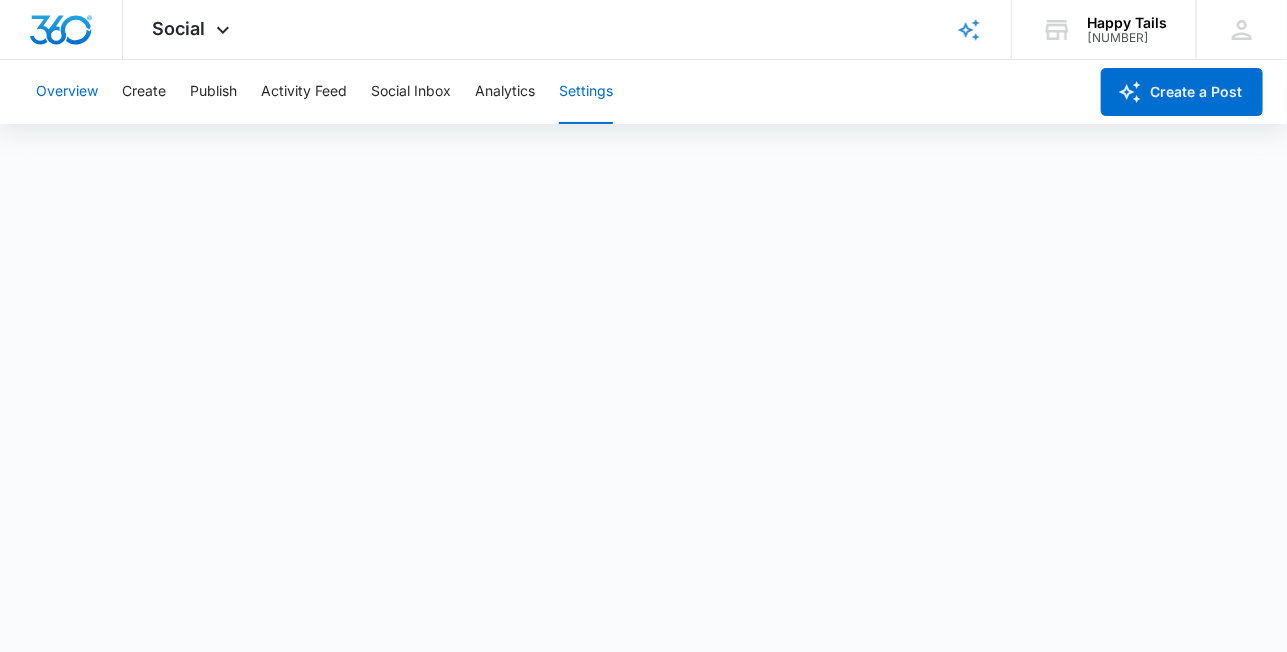 click on "Overview" at bounding box center [67, 92] 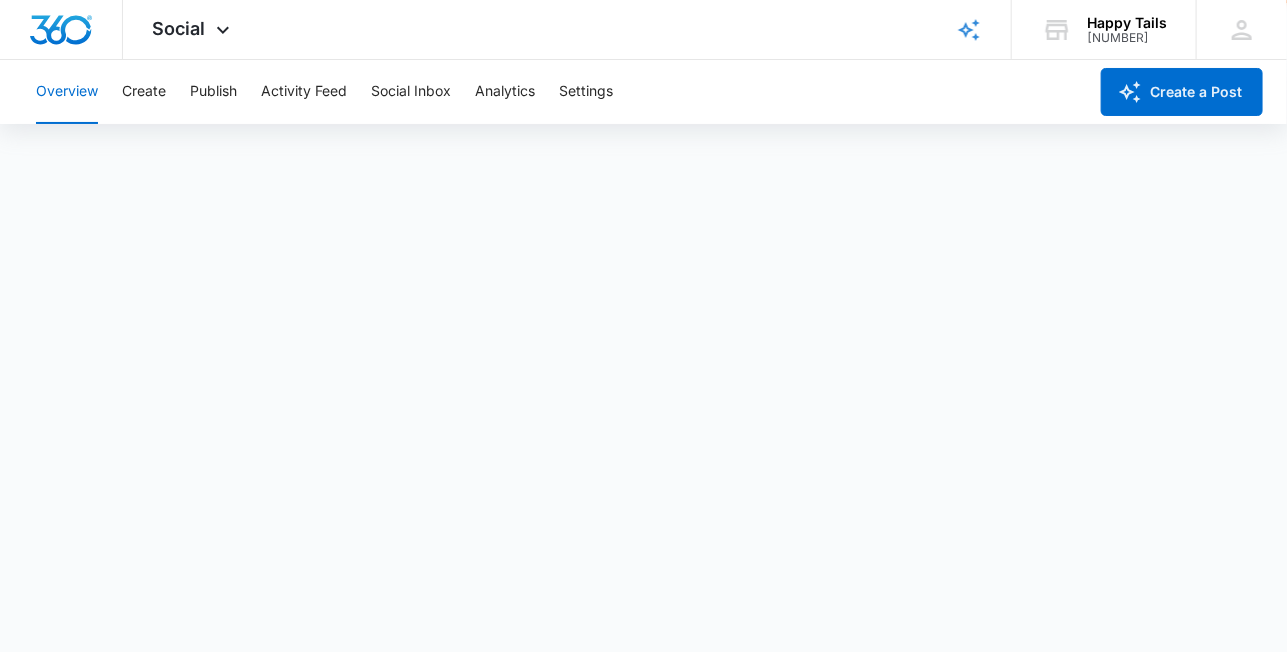 scroll, scrollTop: 0, scrollLeft: 0, axis: both 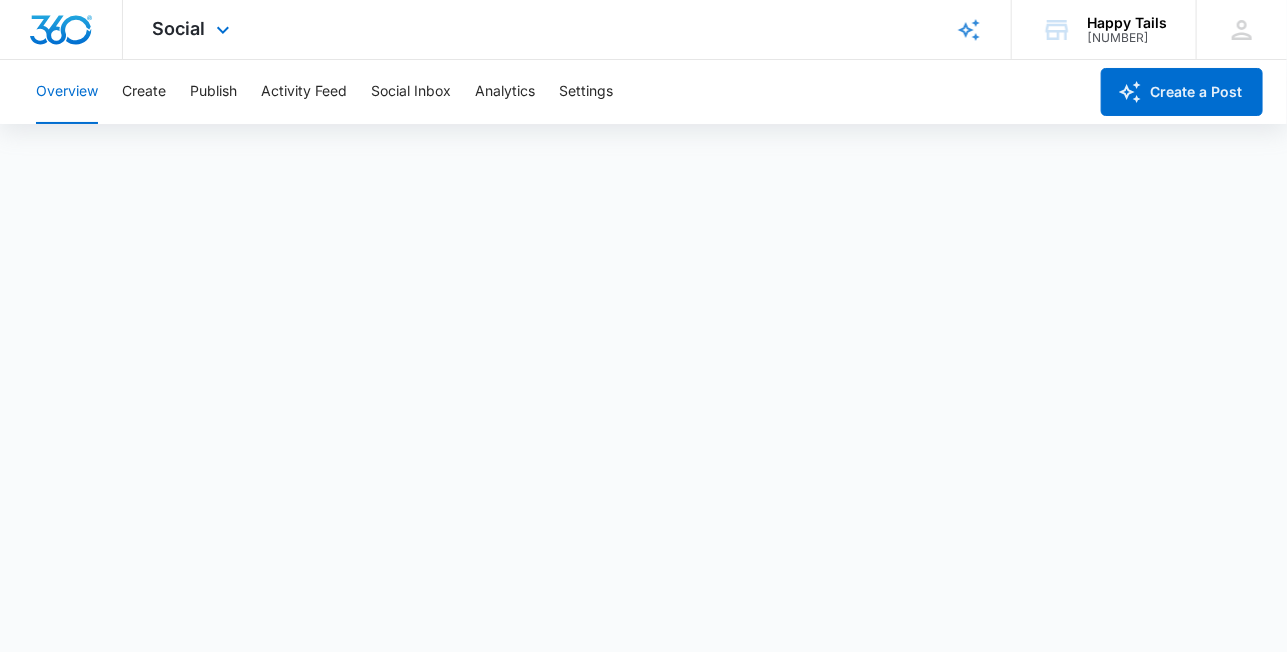 click 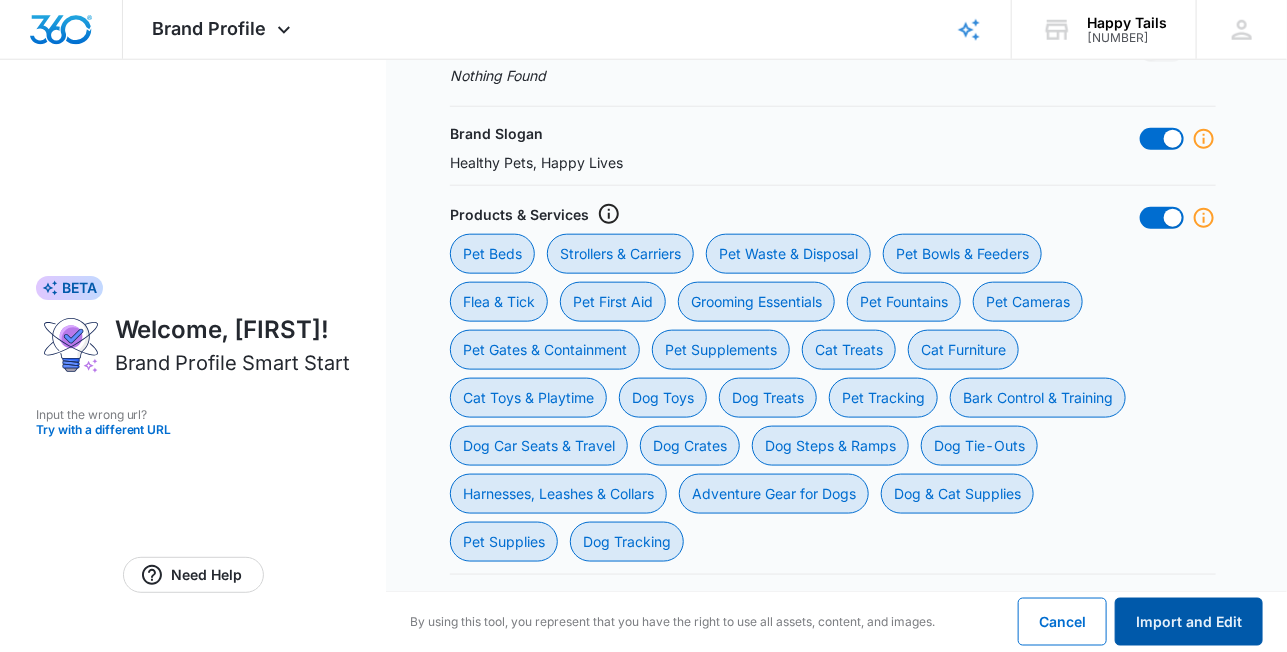 scroll, scrollTop: 733, scrollLeft: 0, axis: vertical 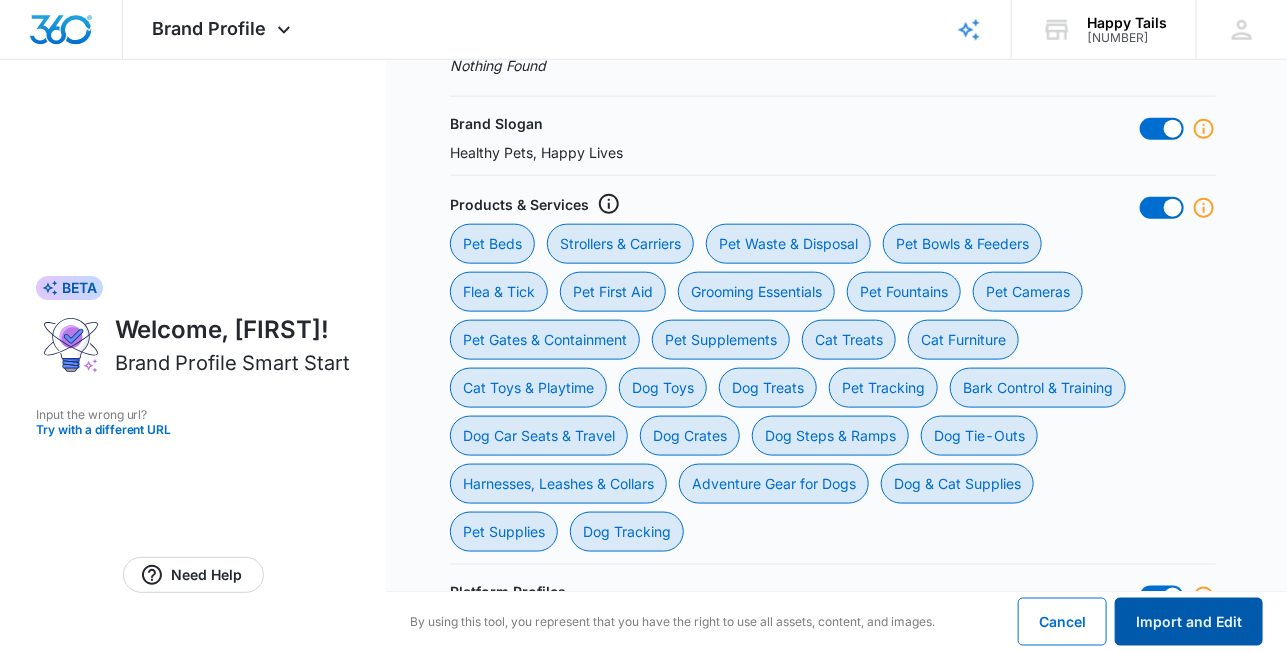 click on "Import and Edit" at bounding box center (1189, 622) 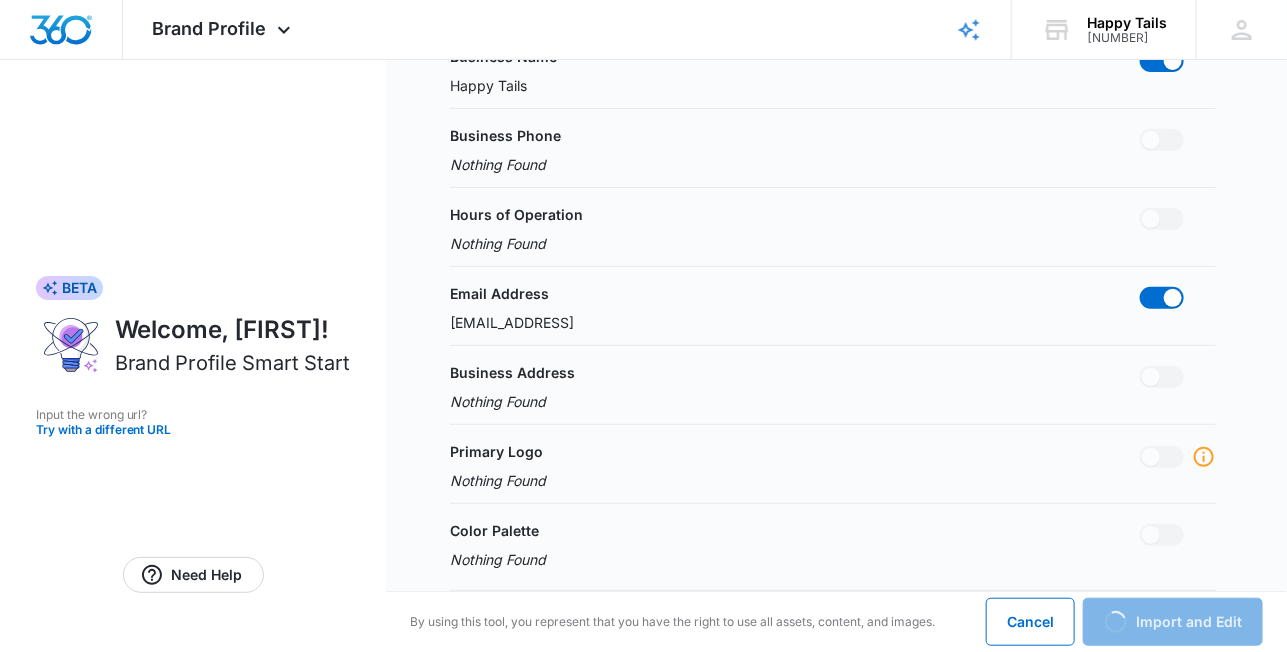 scroll, scrollTop: 160, scrollLeft: 0, axis: vertical 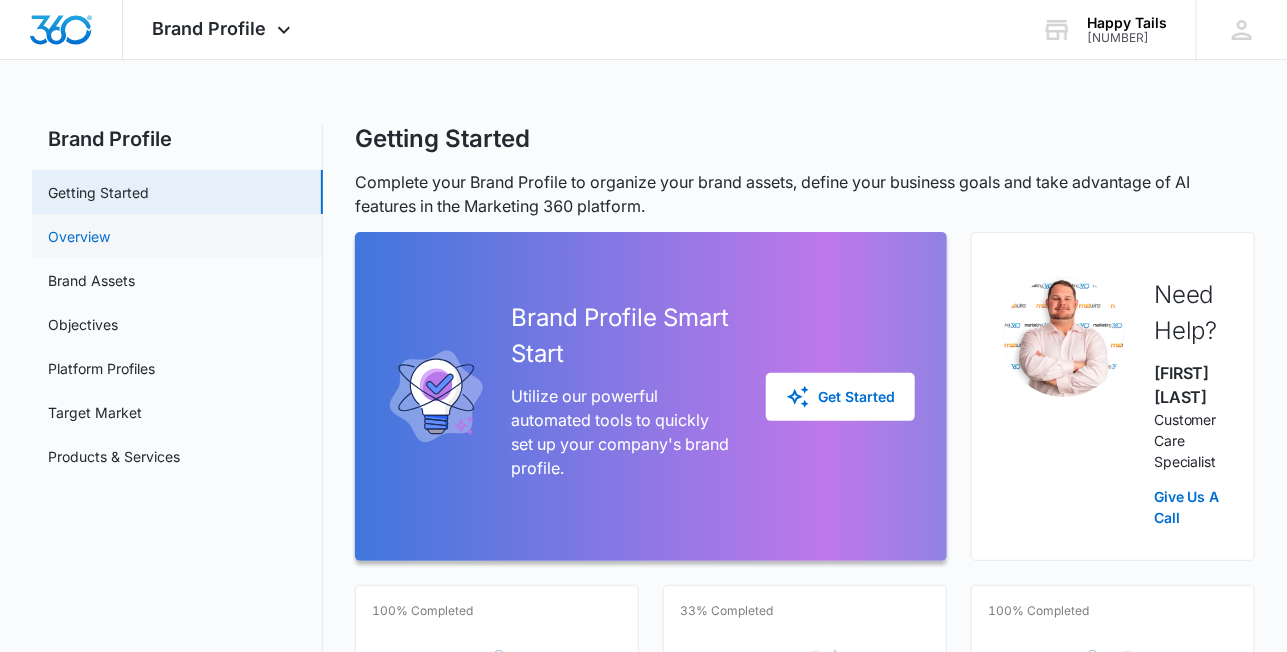 click on "Overview" at bounding box center (79, 236) 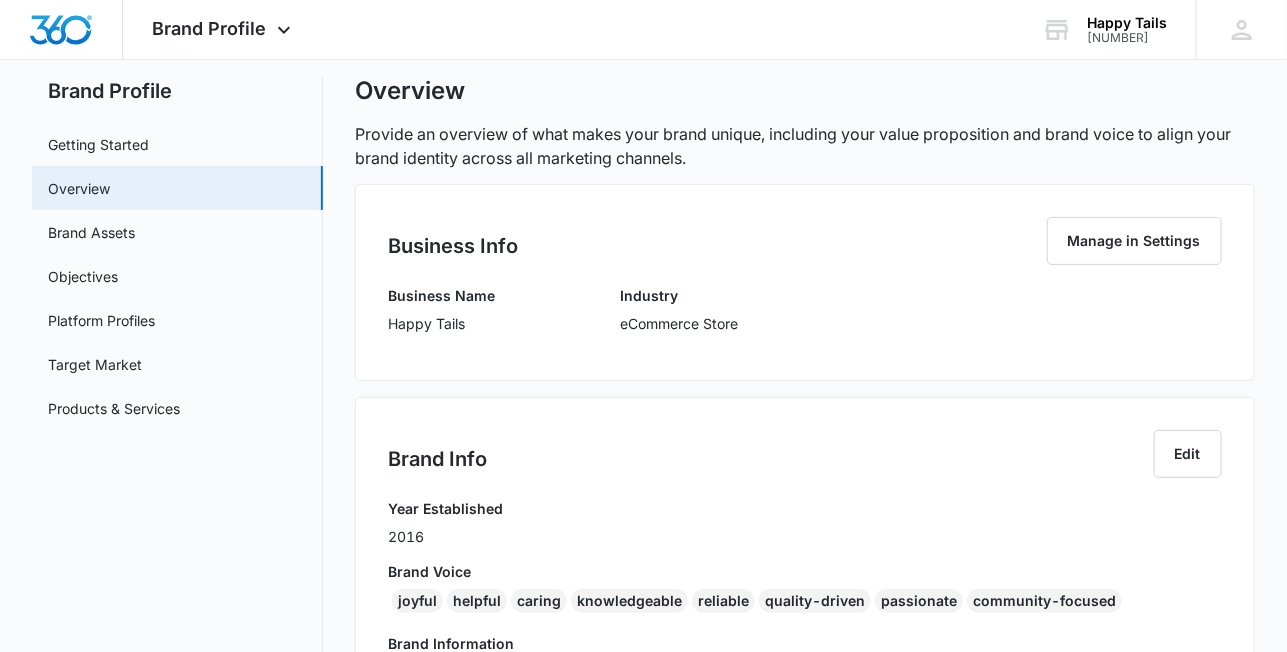 scroll, scrollTop: 0, scrollLeft: 0, axis: both 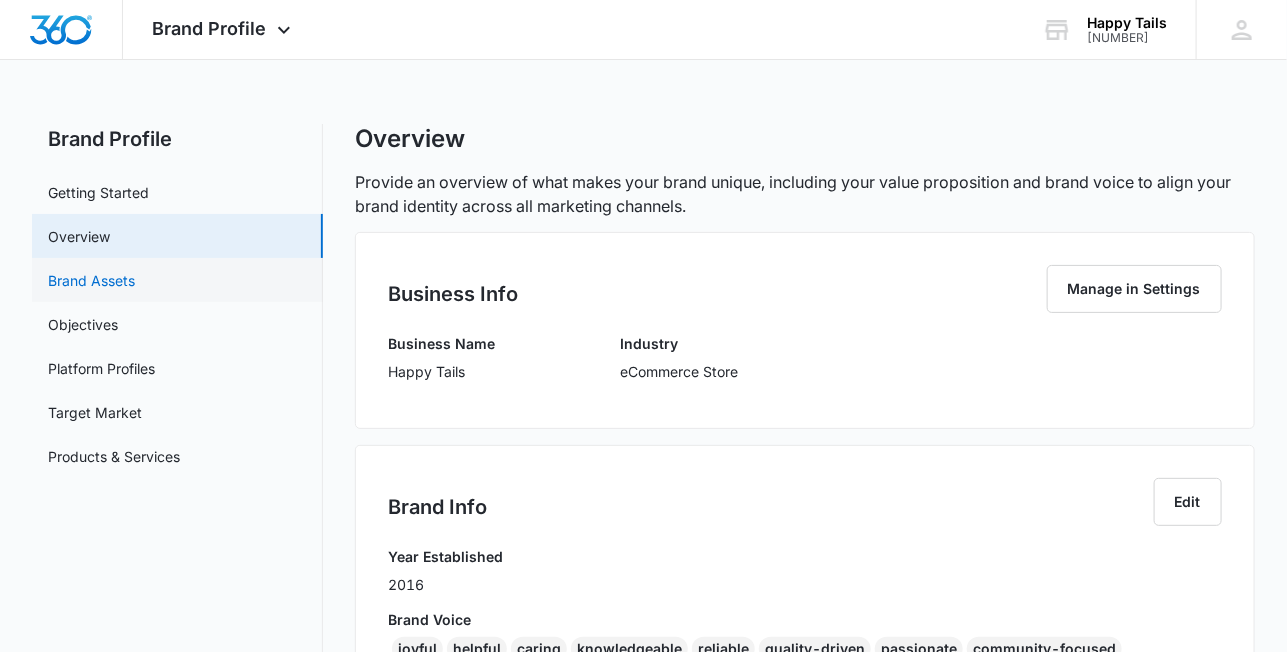click on "Brand Assets" at bounding box center (91, 280) 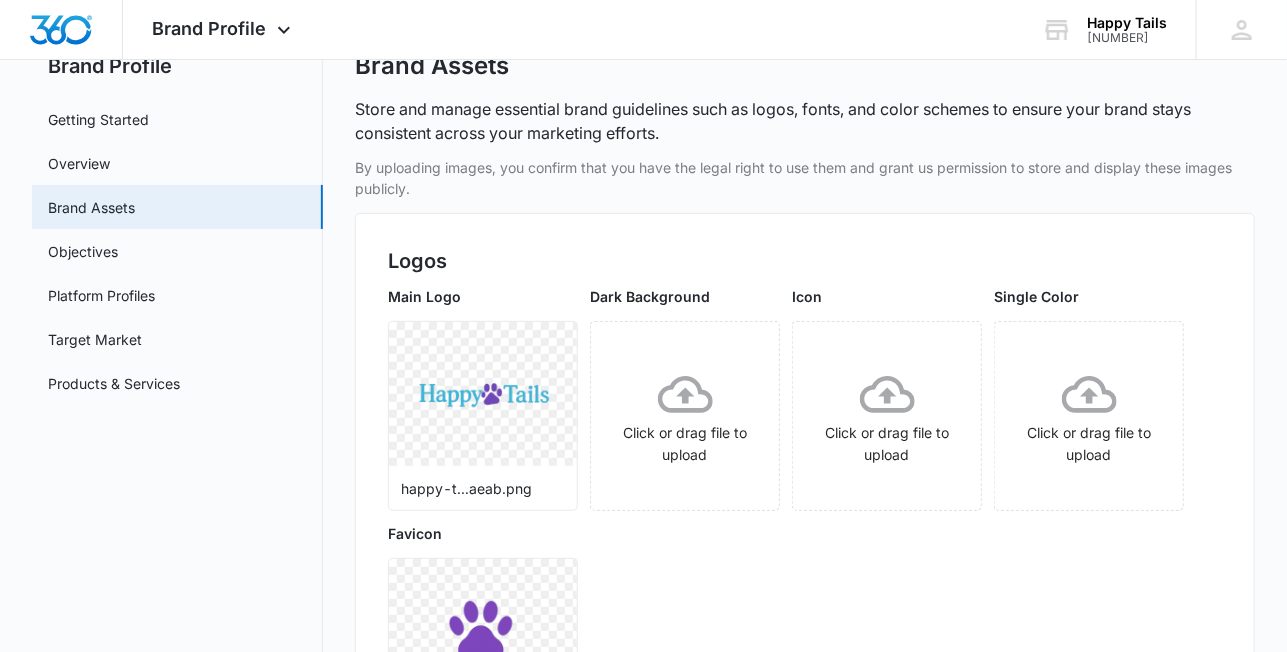 scroll, scrollTop: 65, scrollLeft: 0, axis: vertical 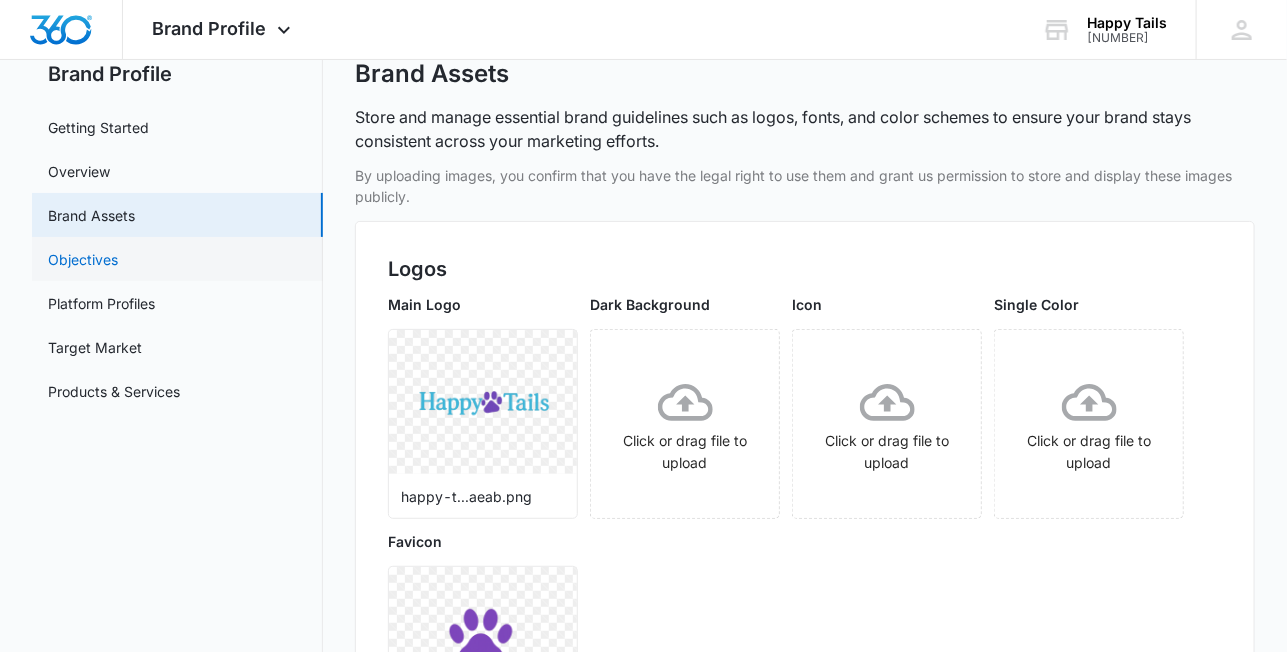 click on "Objectives" at bounding box center [83, 259] 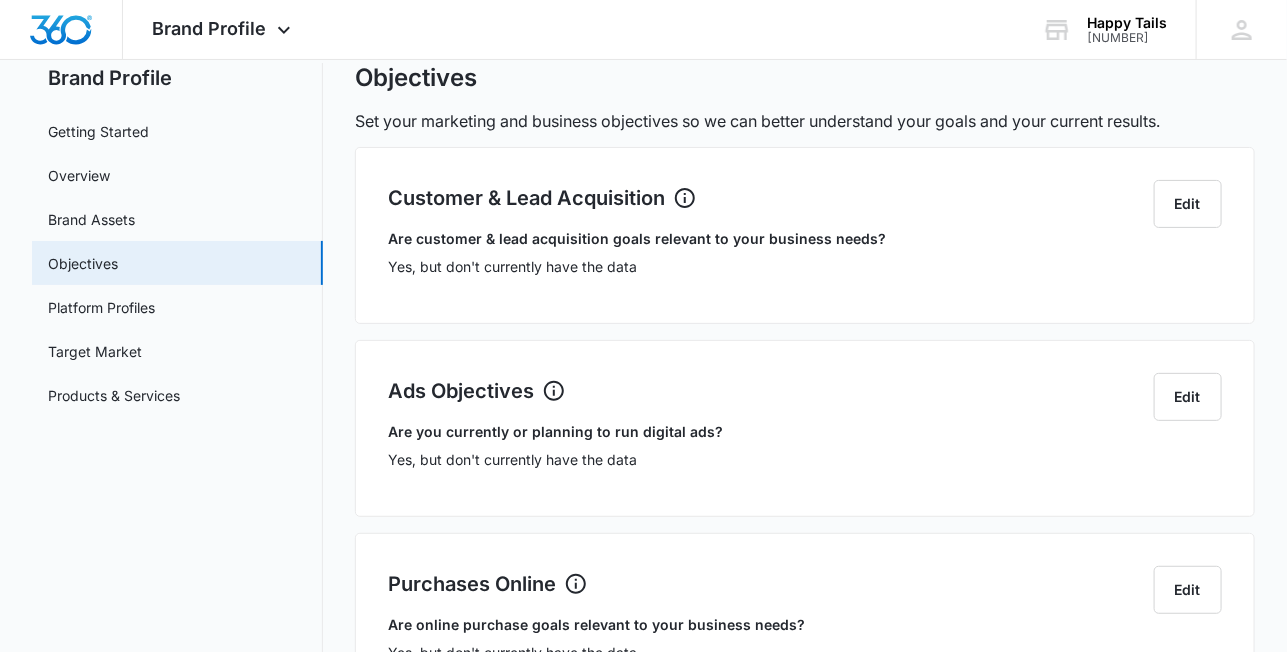 scroll, scrollTop: 133, scrollLeft: 0, axis: vertical 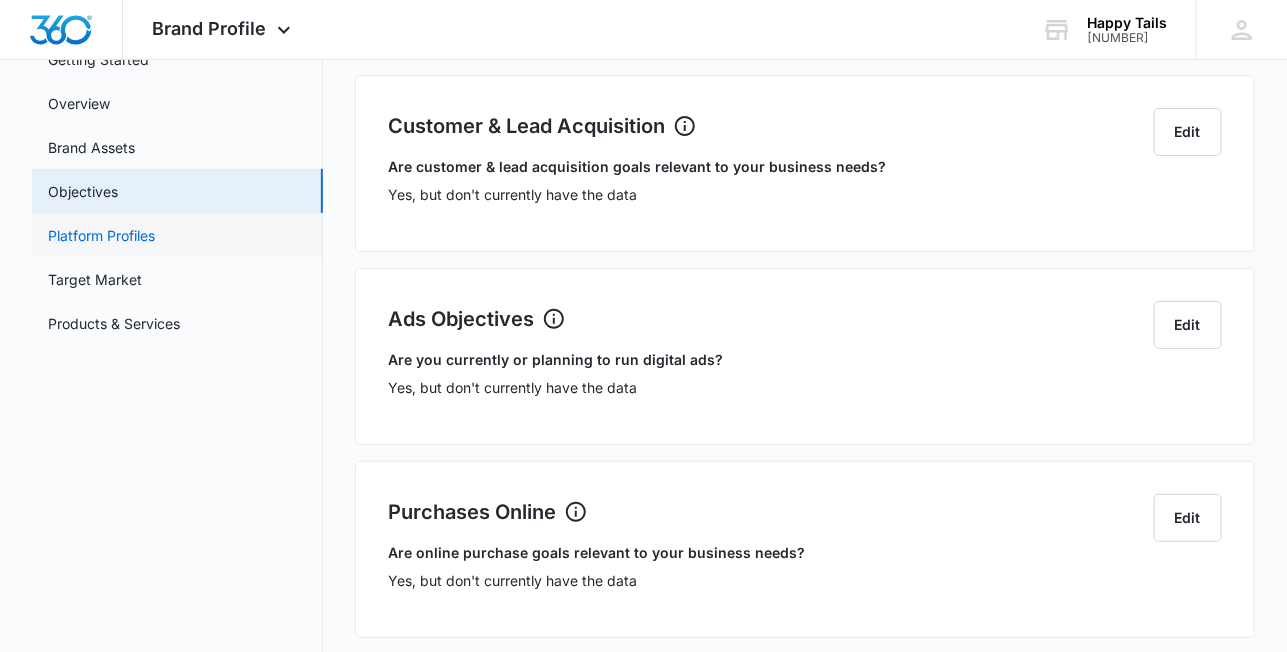 click on "Platform Profiles" at bounding box center (101, 235) 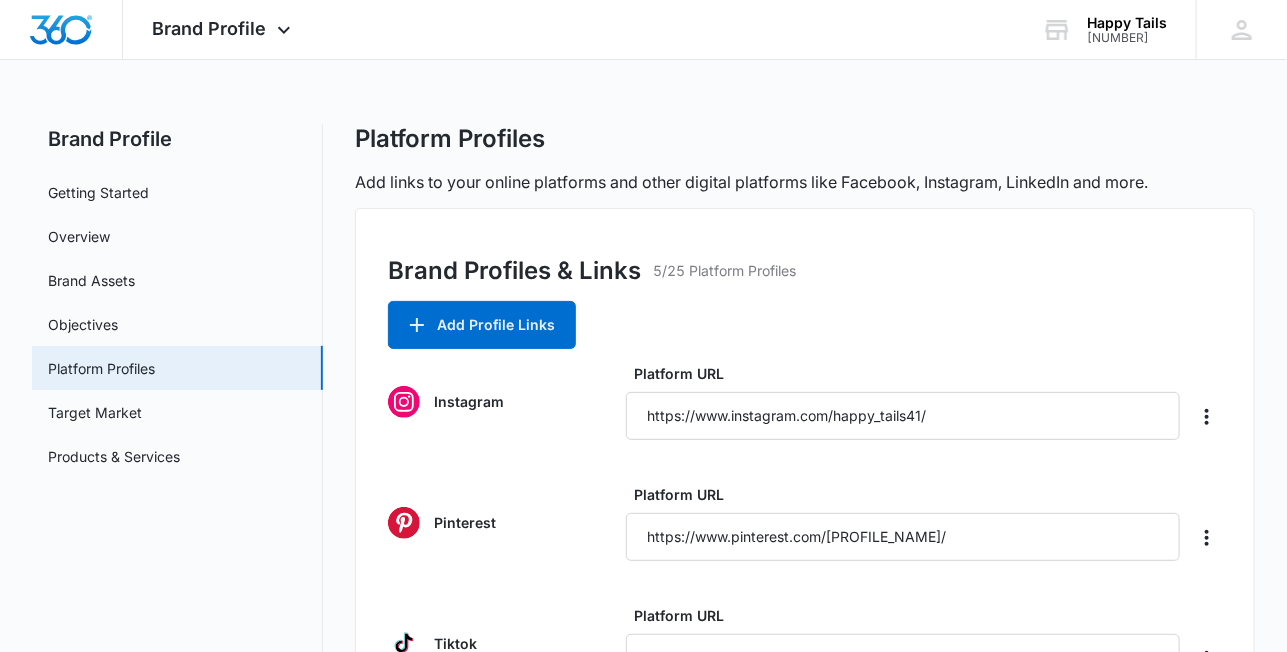 scroll, scrollTop: 33, scrollLeft: 0, axis: vertical 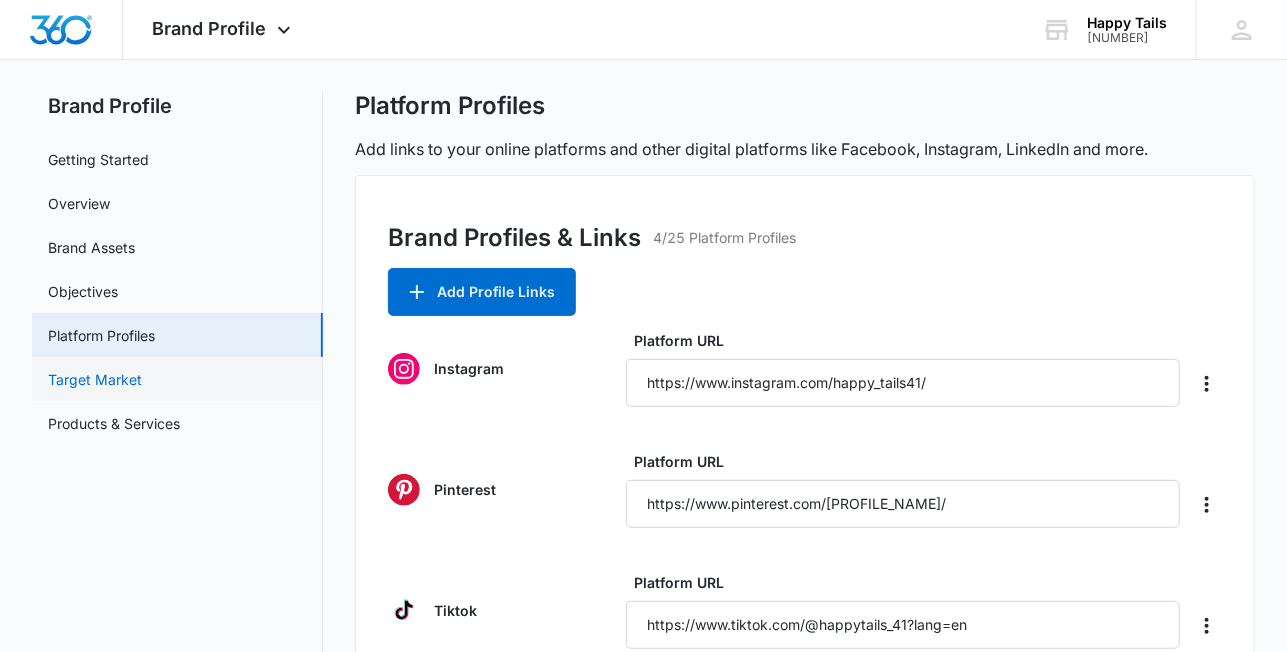 click on "Target Market" at bounding box center [95, 379] 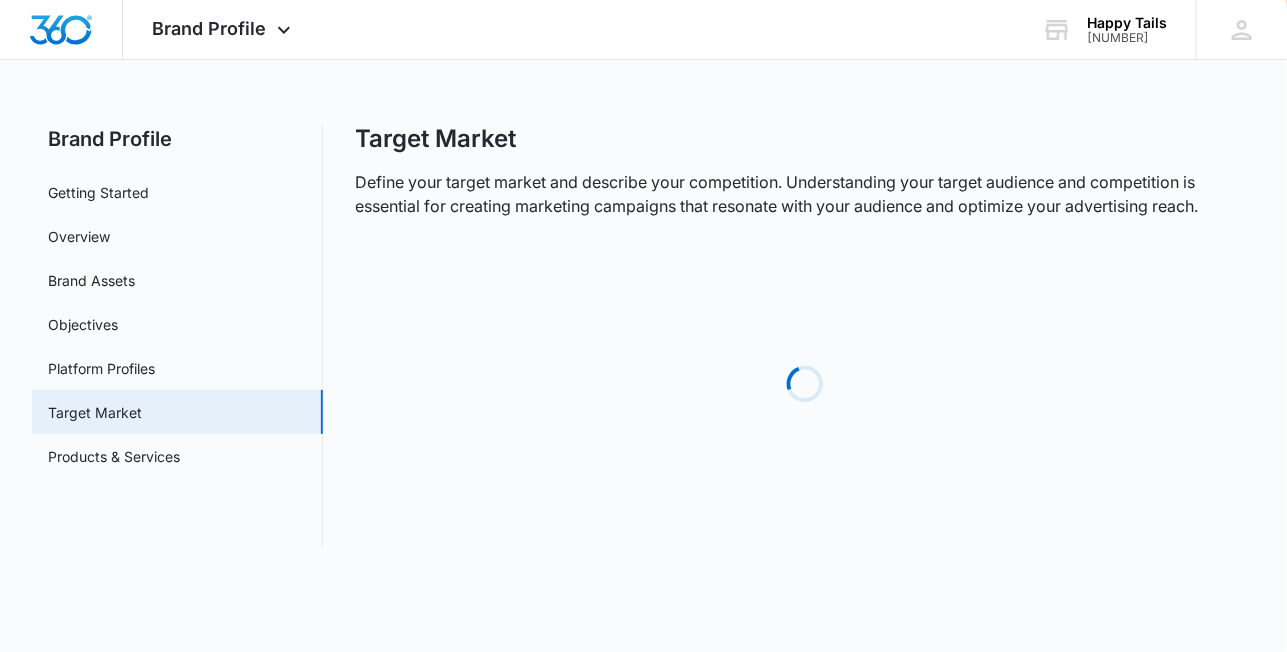 scroll, scrollTop: 0, scrollLeft: 0, axis: both 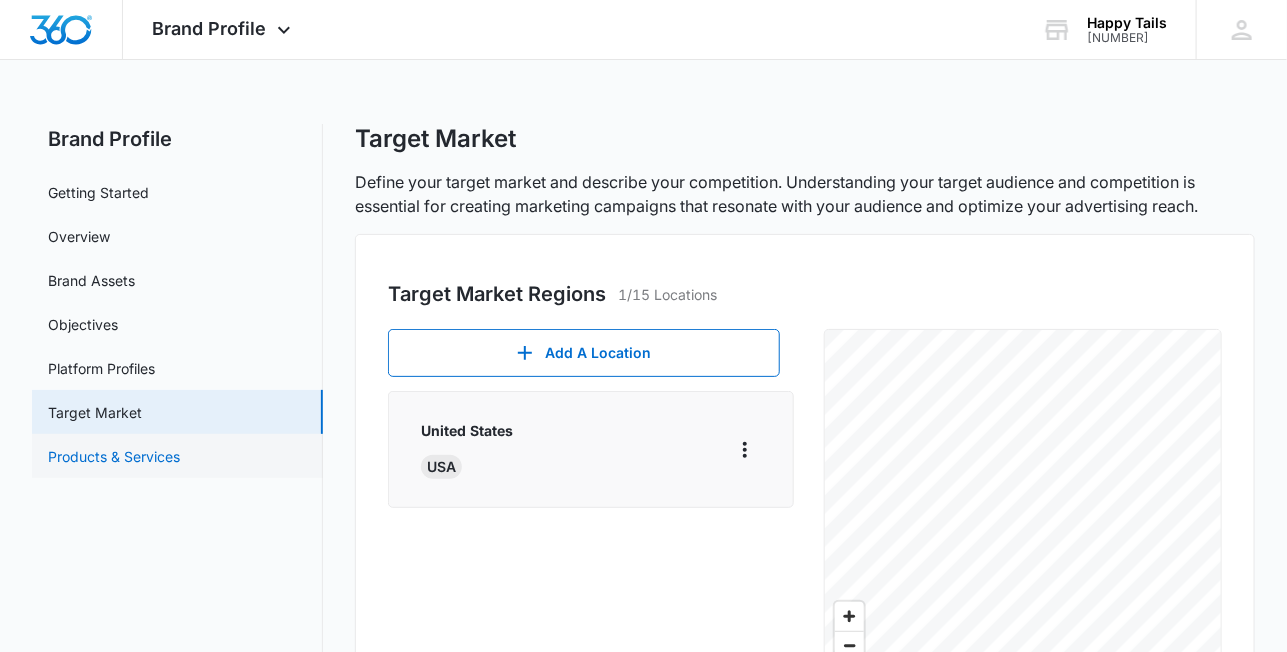 click on "Products & Services" at bounding box center [114, 456] 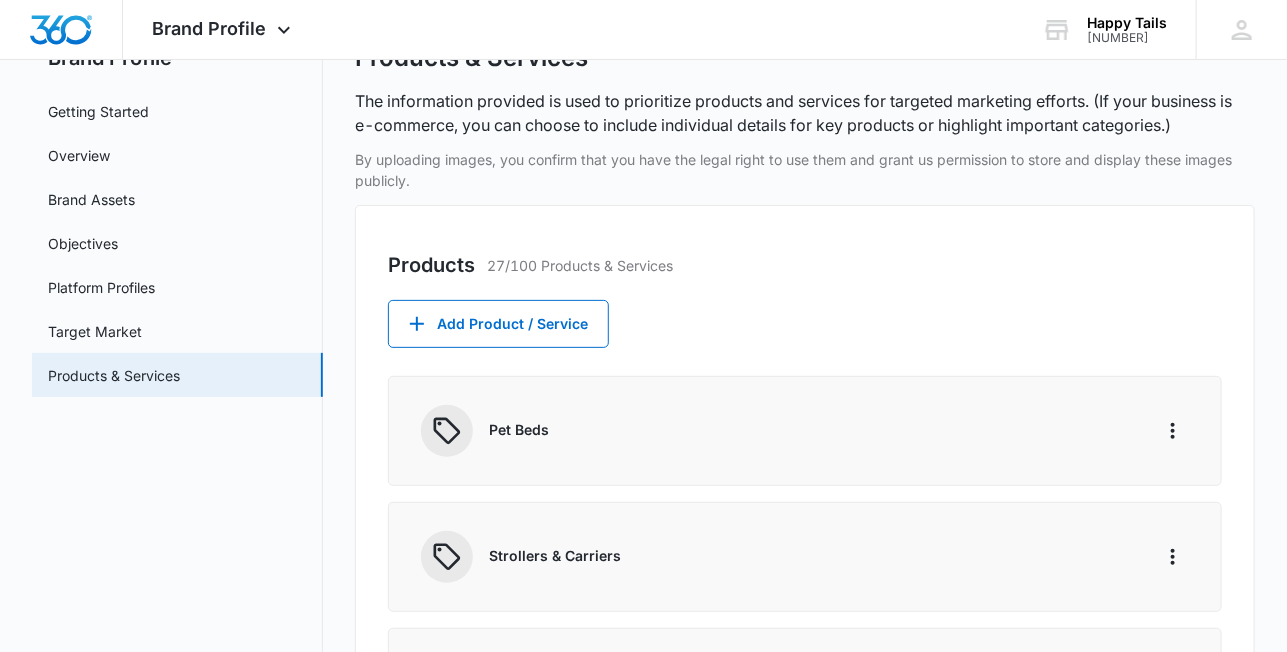 scroll, scrollTop: 99, scrollLeft: 0, axis: vertical 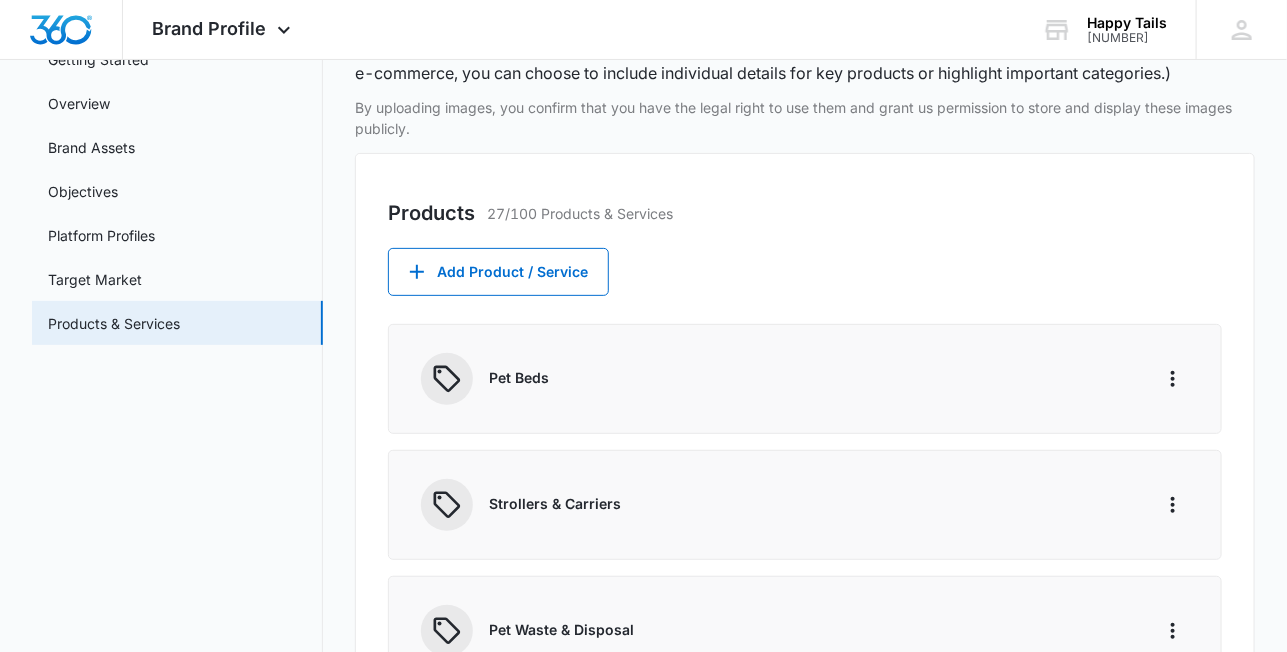 click on "Pet Beds" at bounding box center (807, 377) 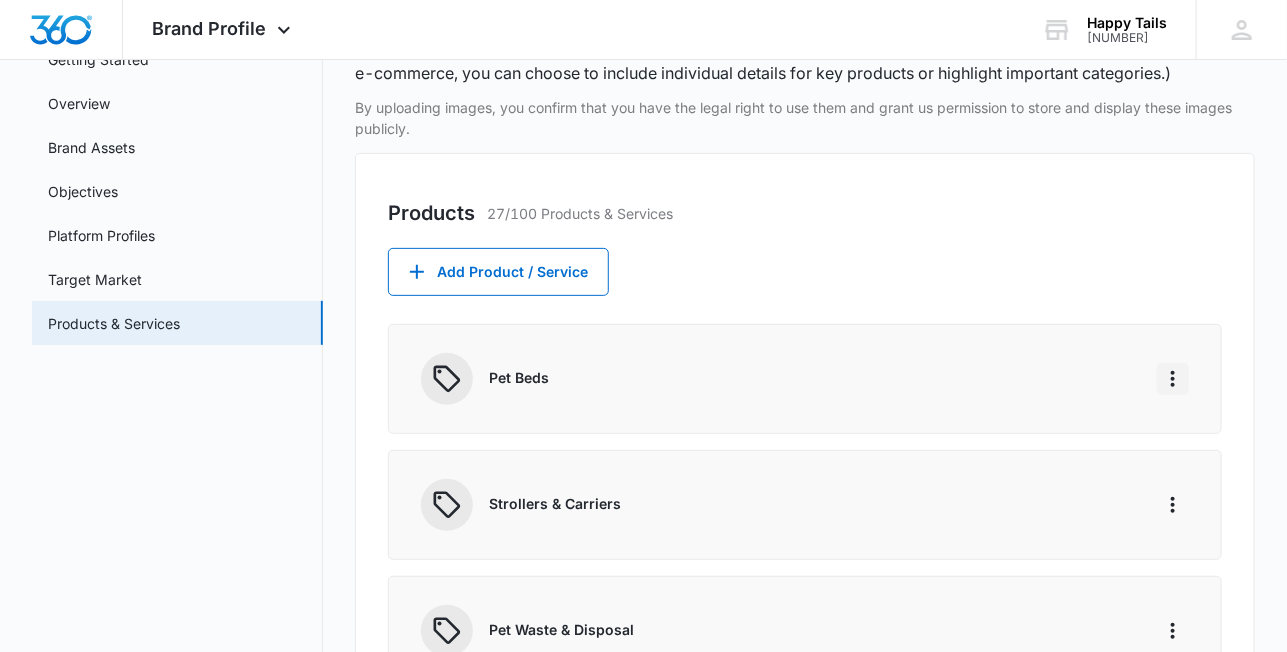 click 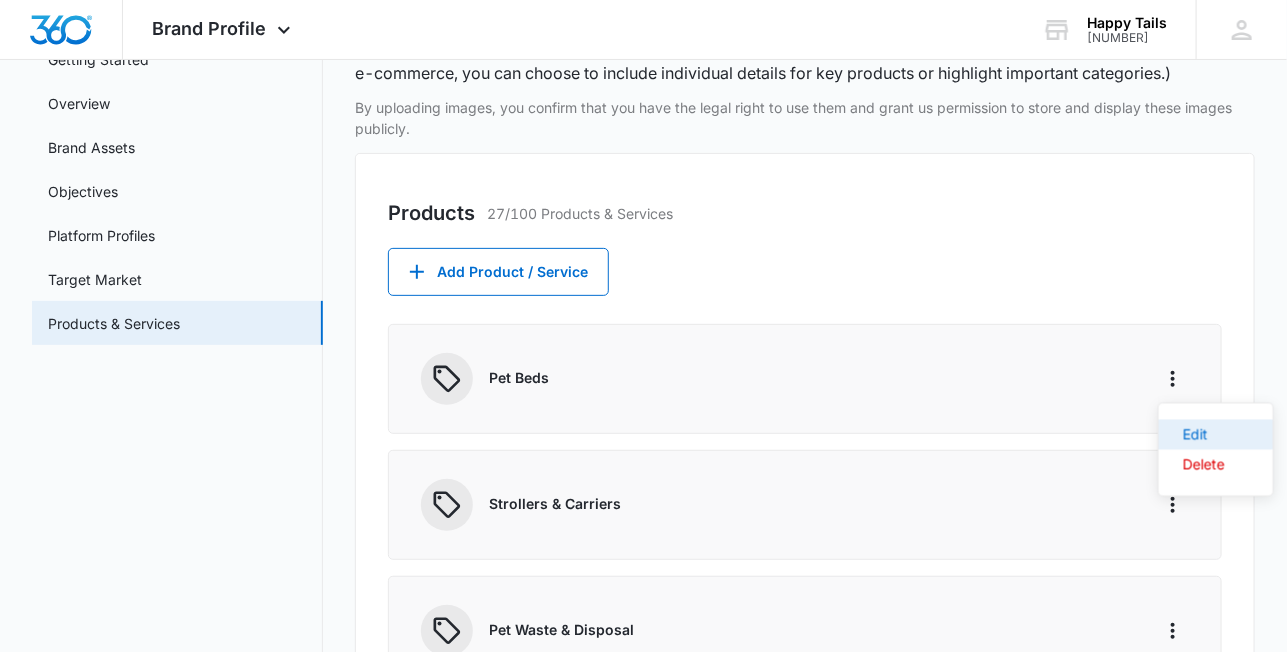 click on "Edit" at bounding box center [1204, 435] 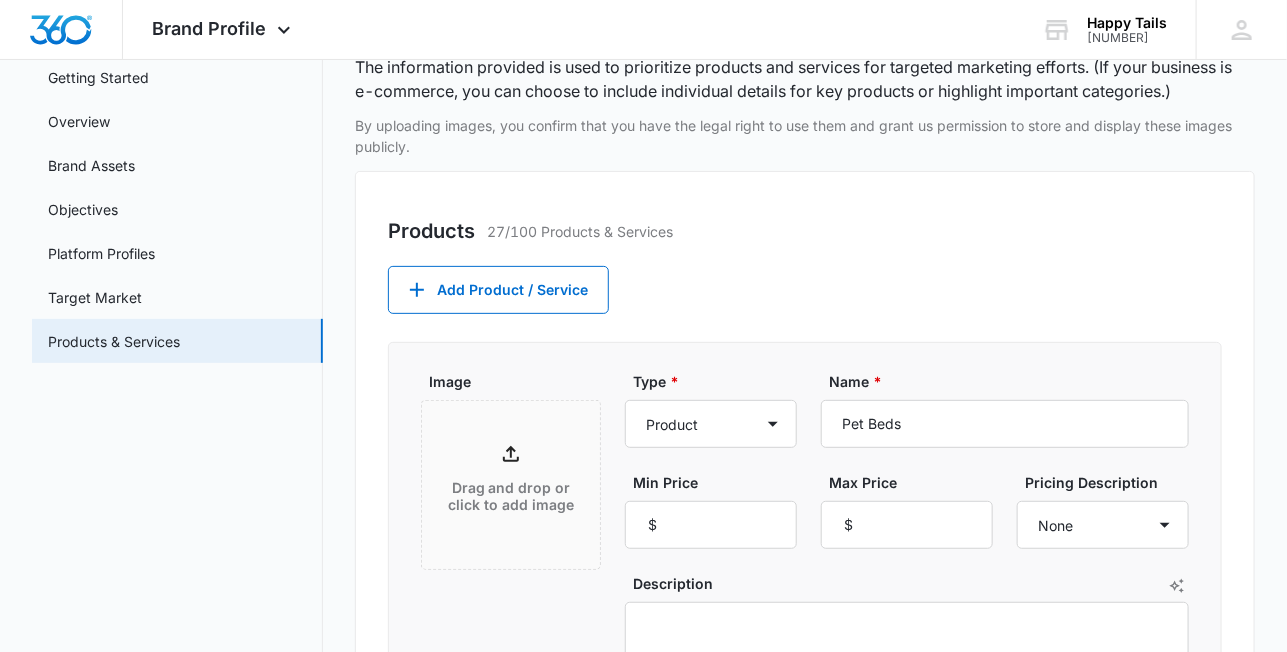 scroll, scrollTop: 100, scrollLeft: 0, axis: vertical 